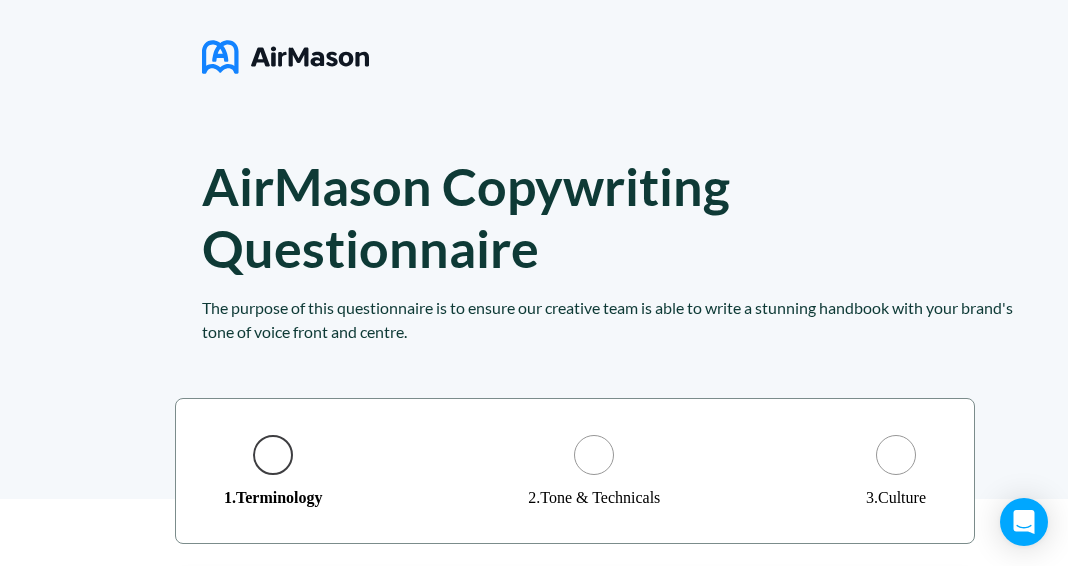 scroll, scrollTop: 438, scrollLeft: 0, axis: vertical 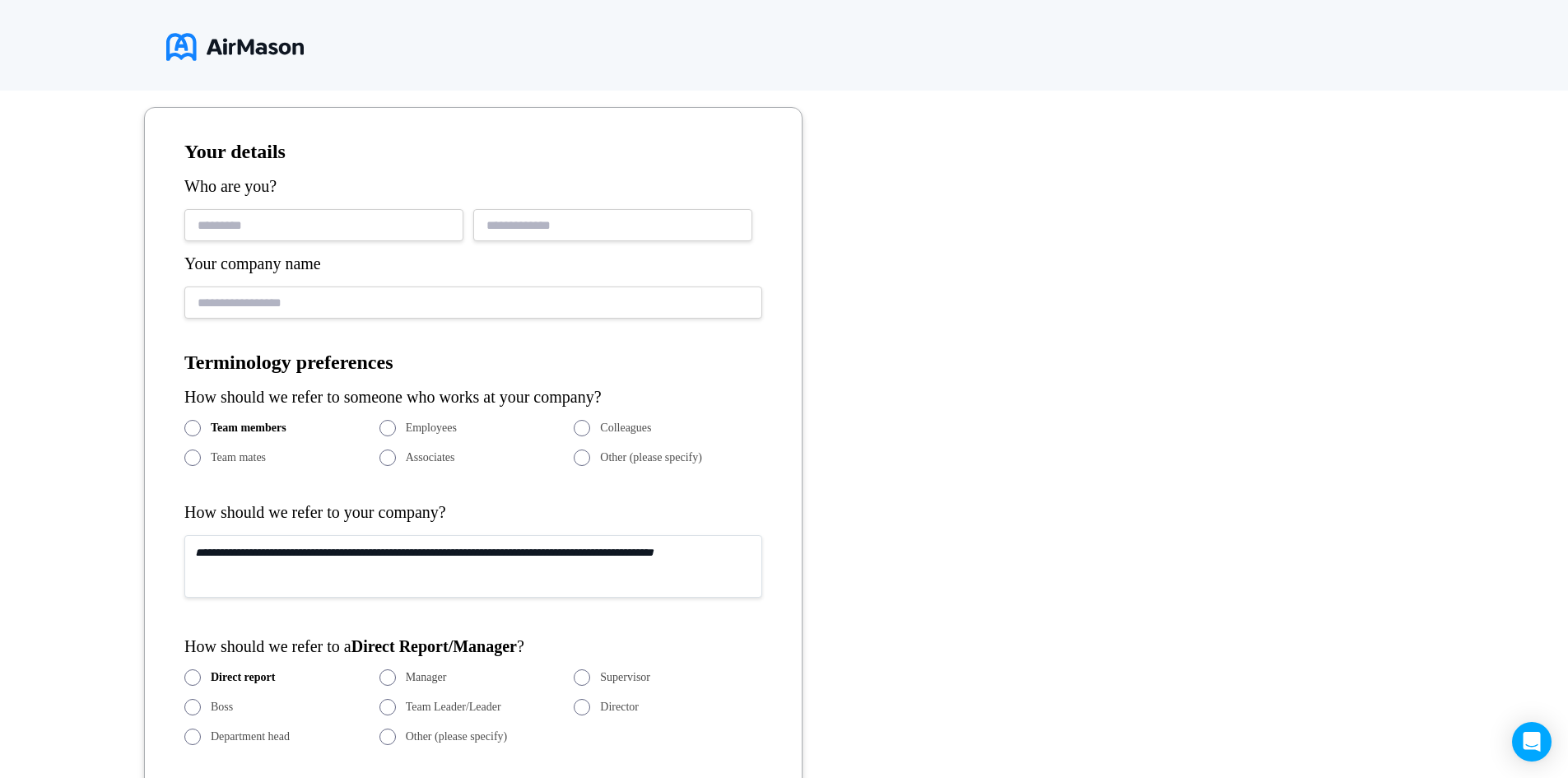 click at bounding box center (323, 225) 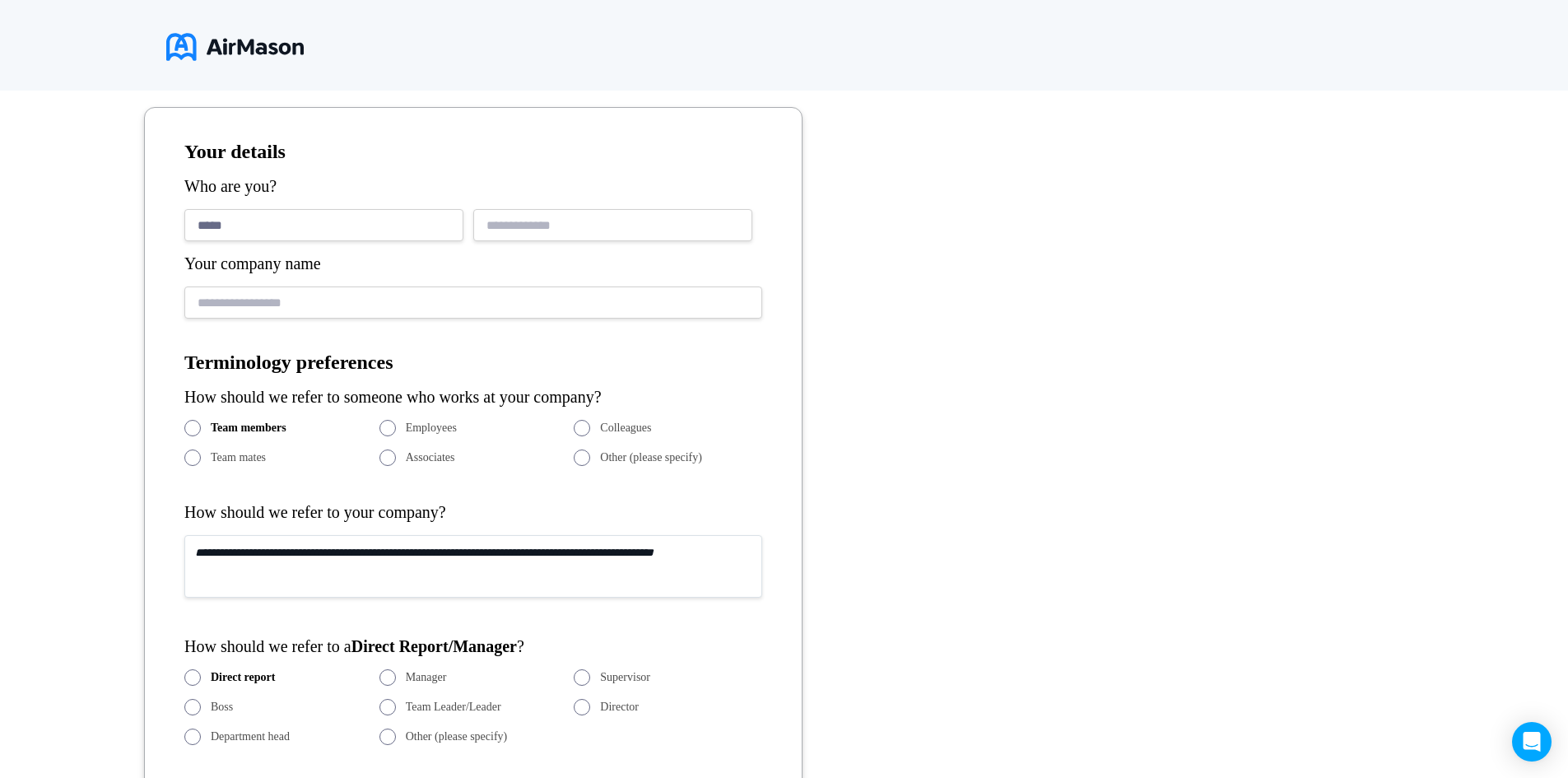 type on "*****" 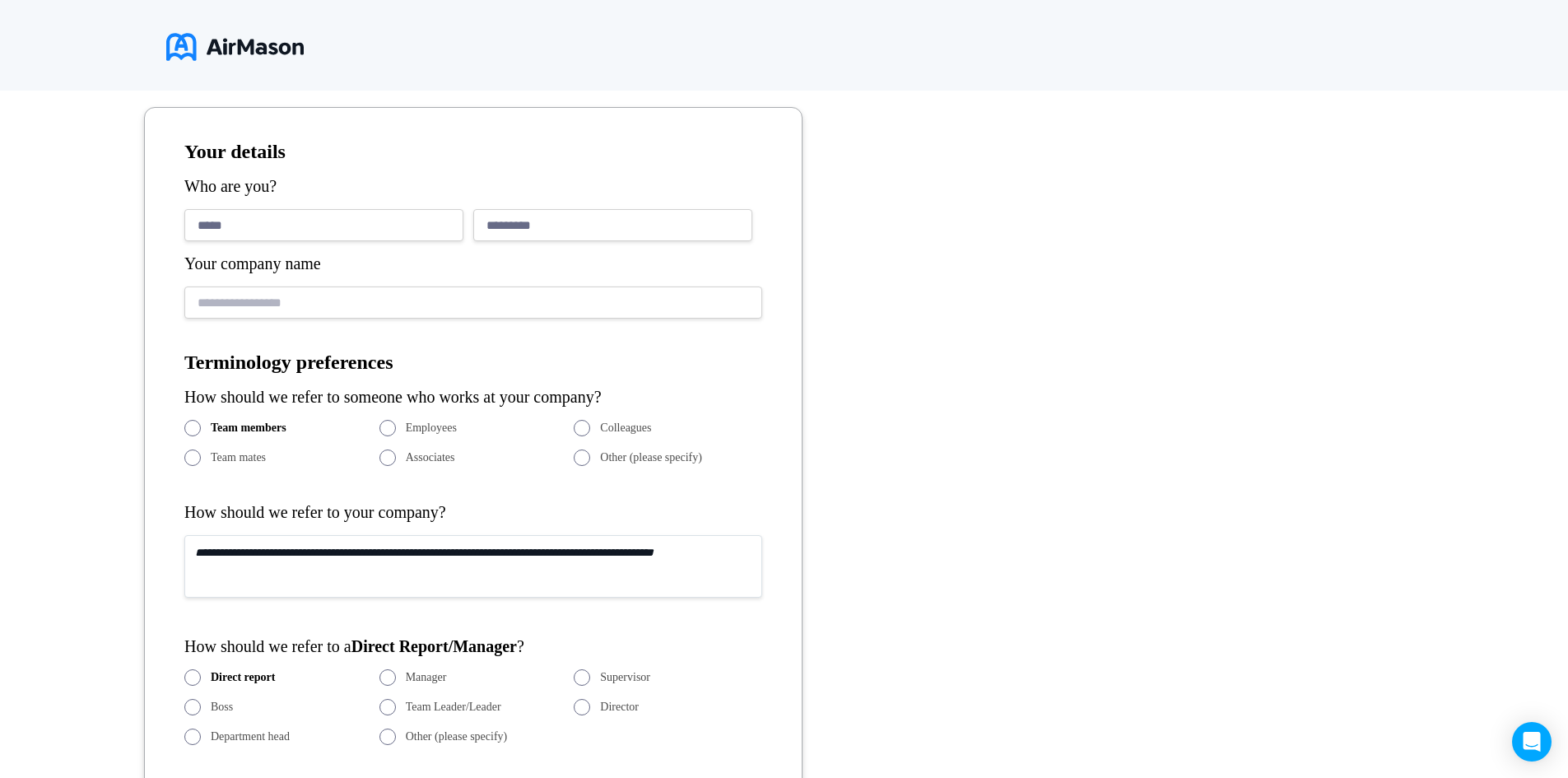 type on "*********" 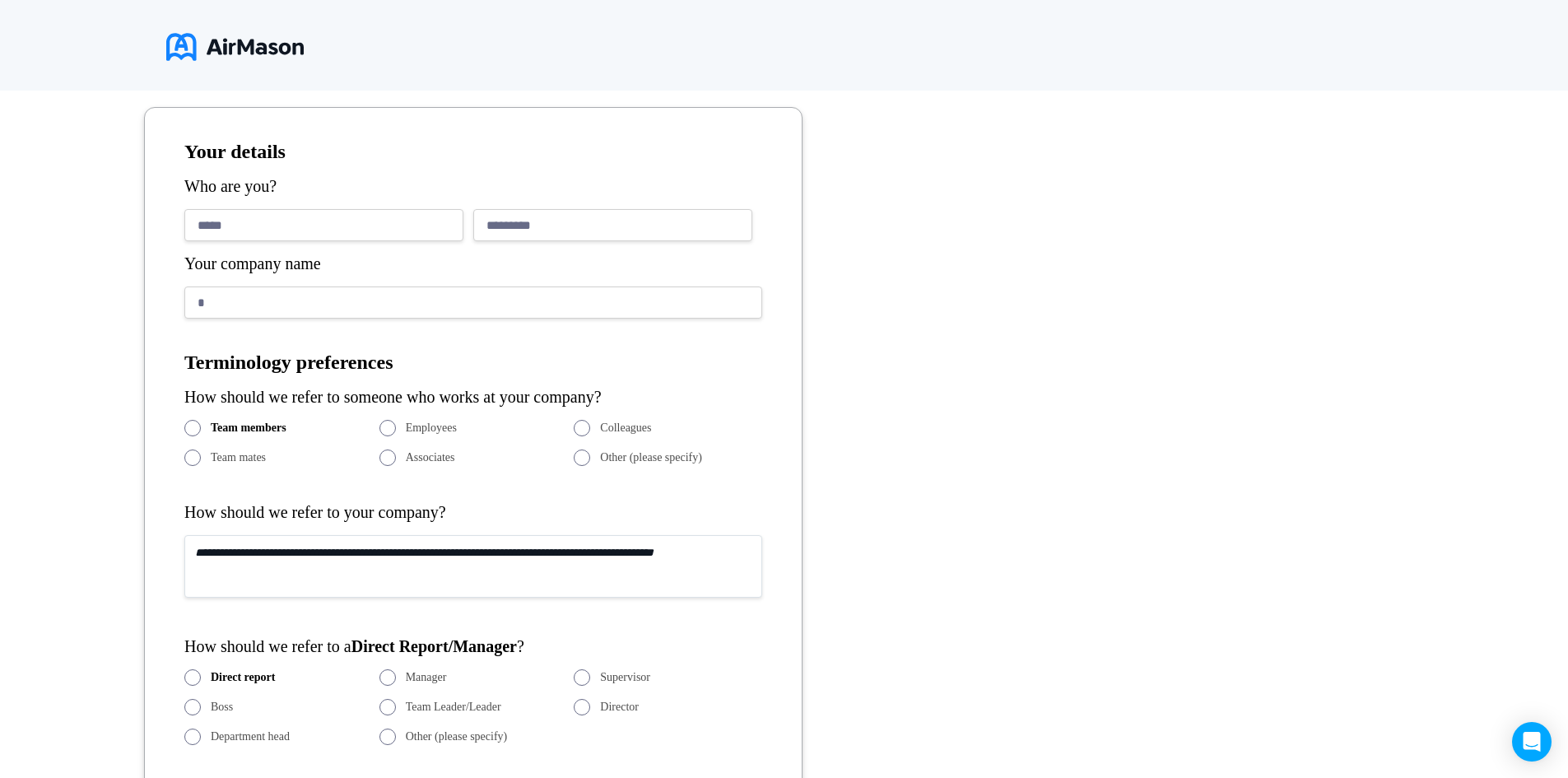 type on "*" 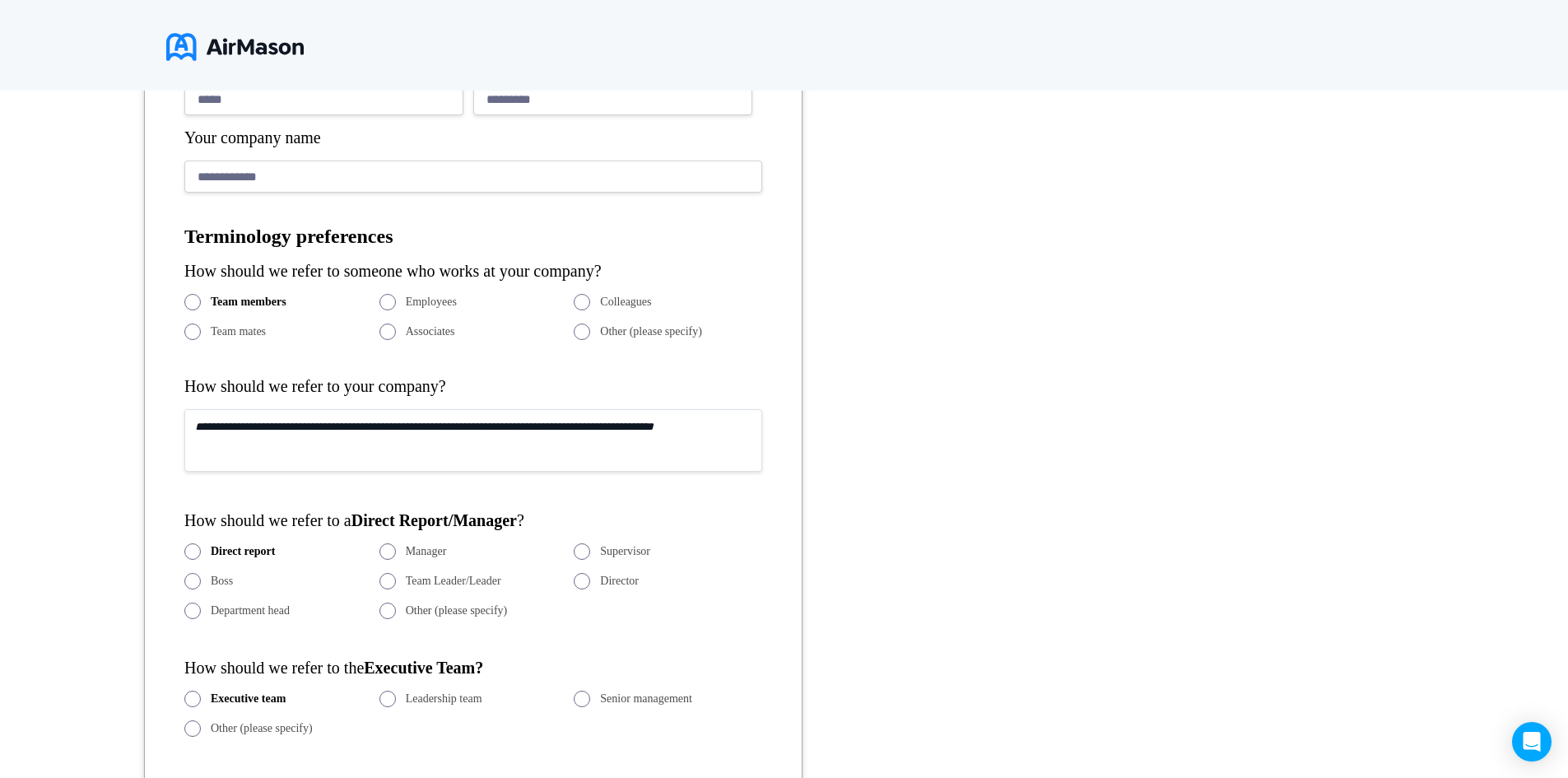 scroll, scrollTop: 525, scrollLeft: 0, axis: vertical 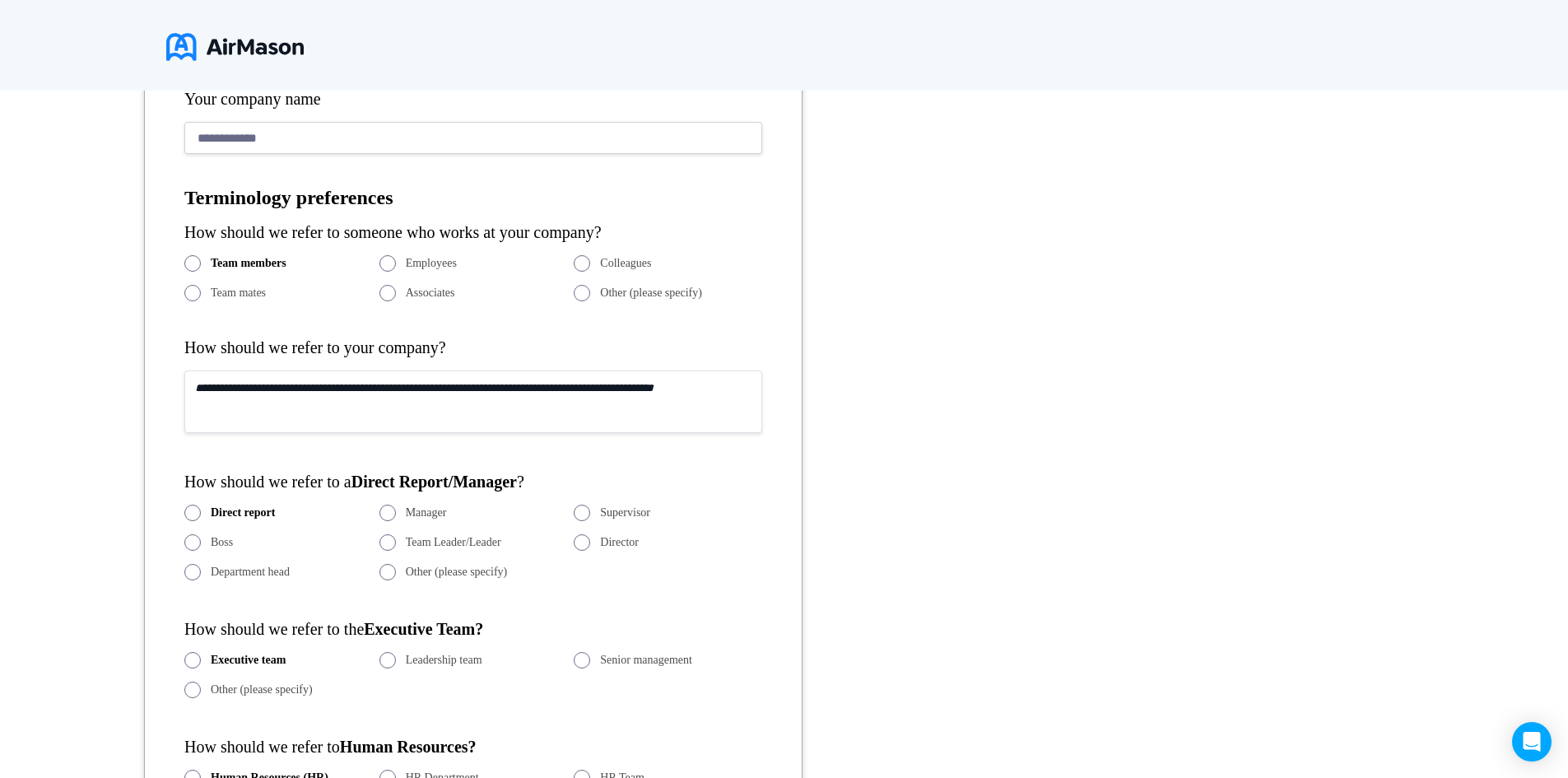 type on "**********" 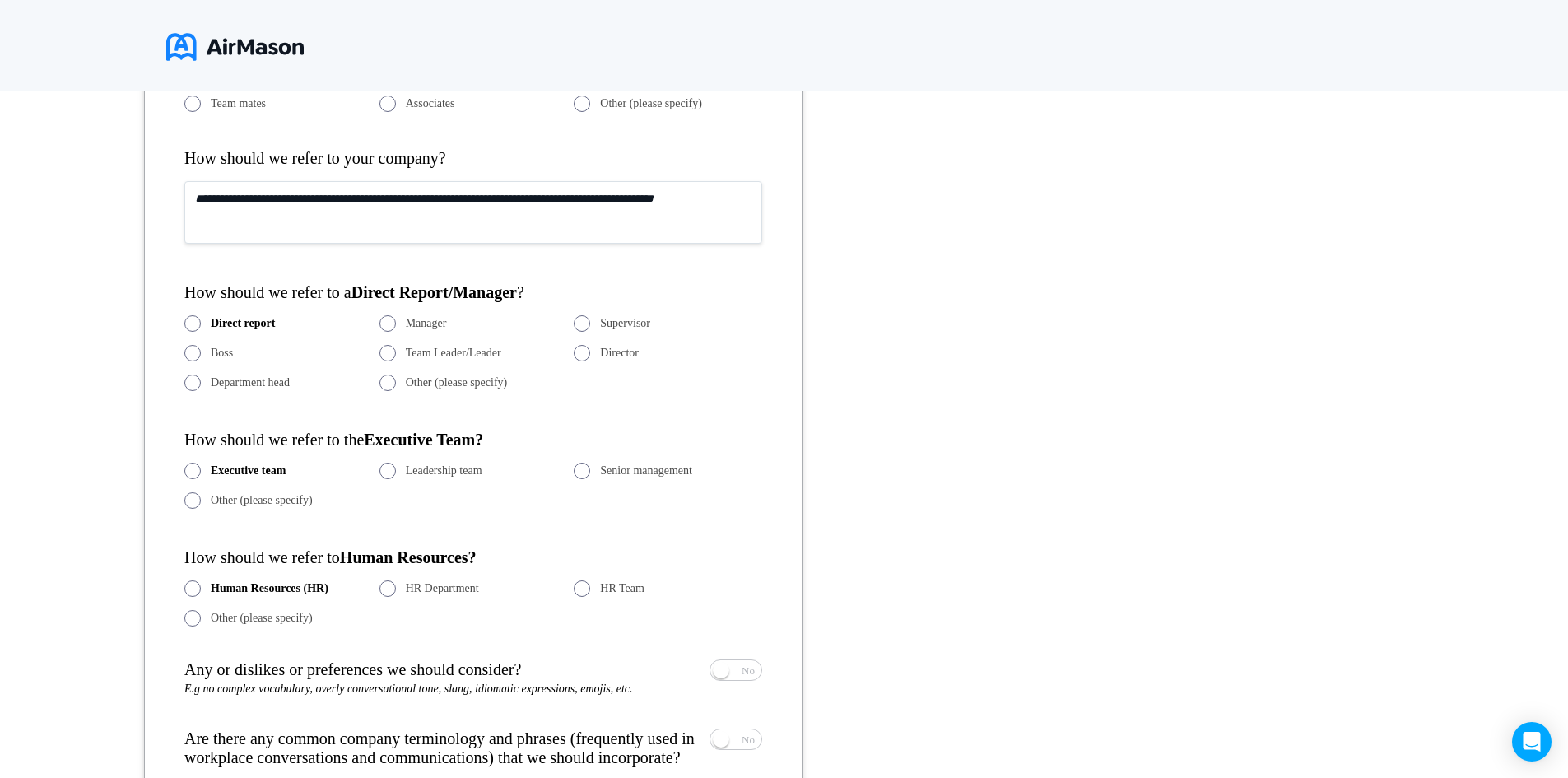 scroll, scrollTop: 690, scrollLeft: 0, axis: vertical 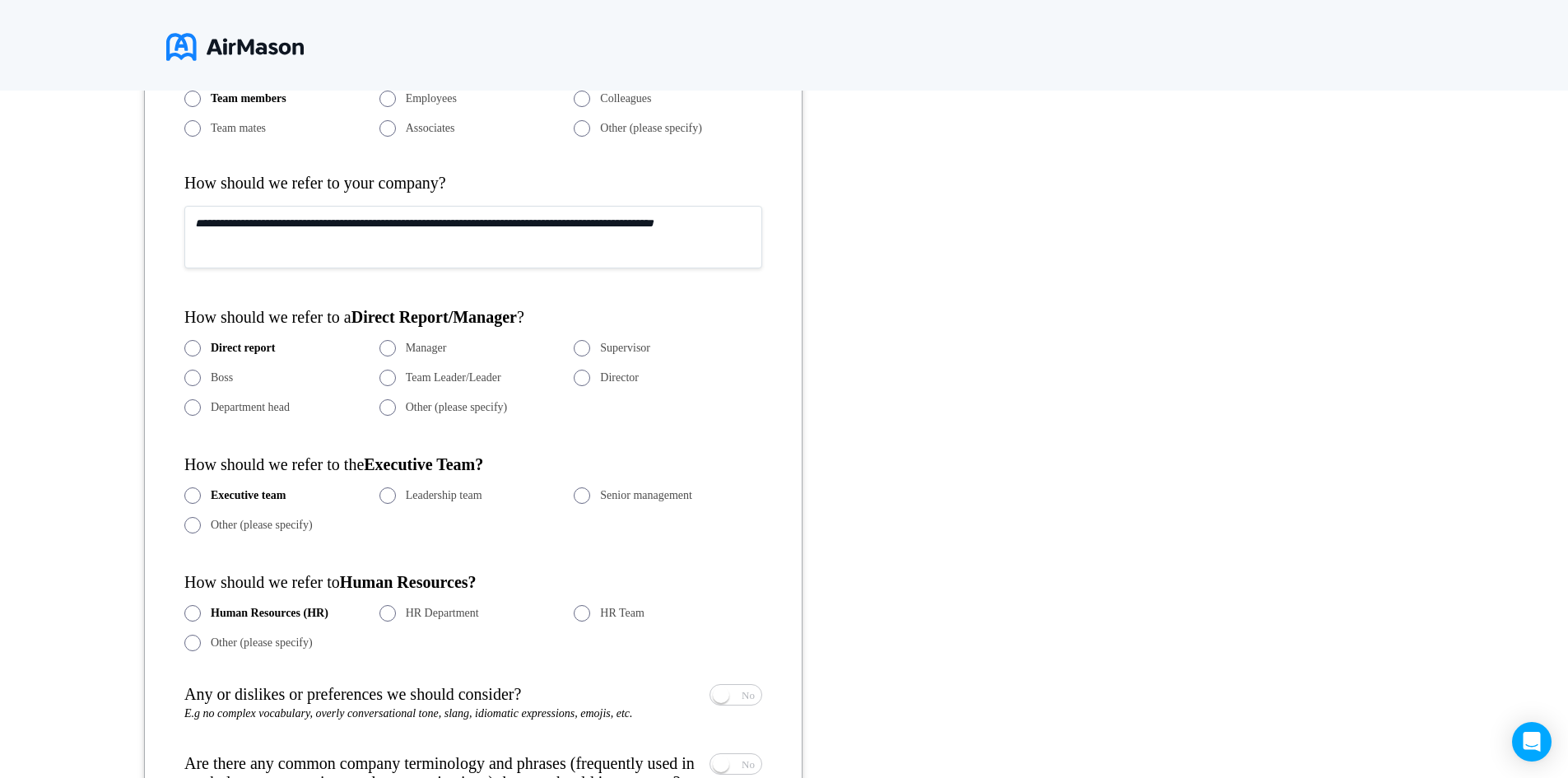 click at bounding box center [473, 237] 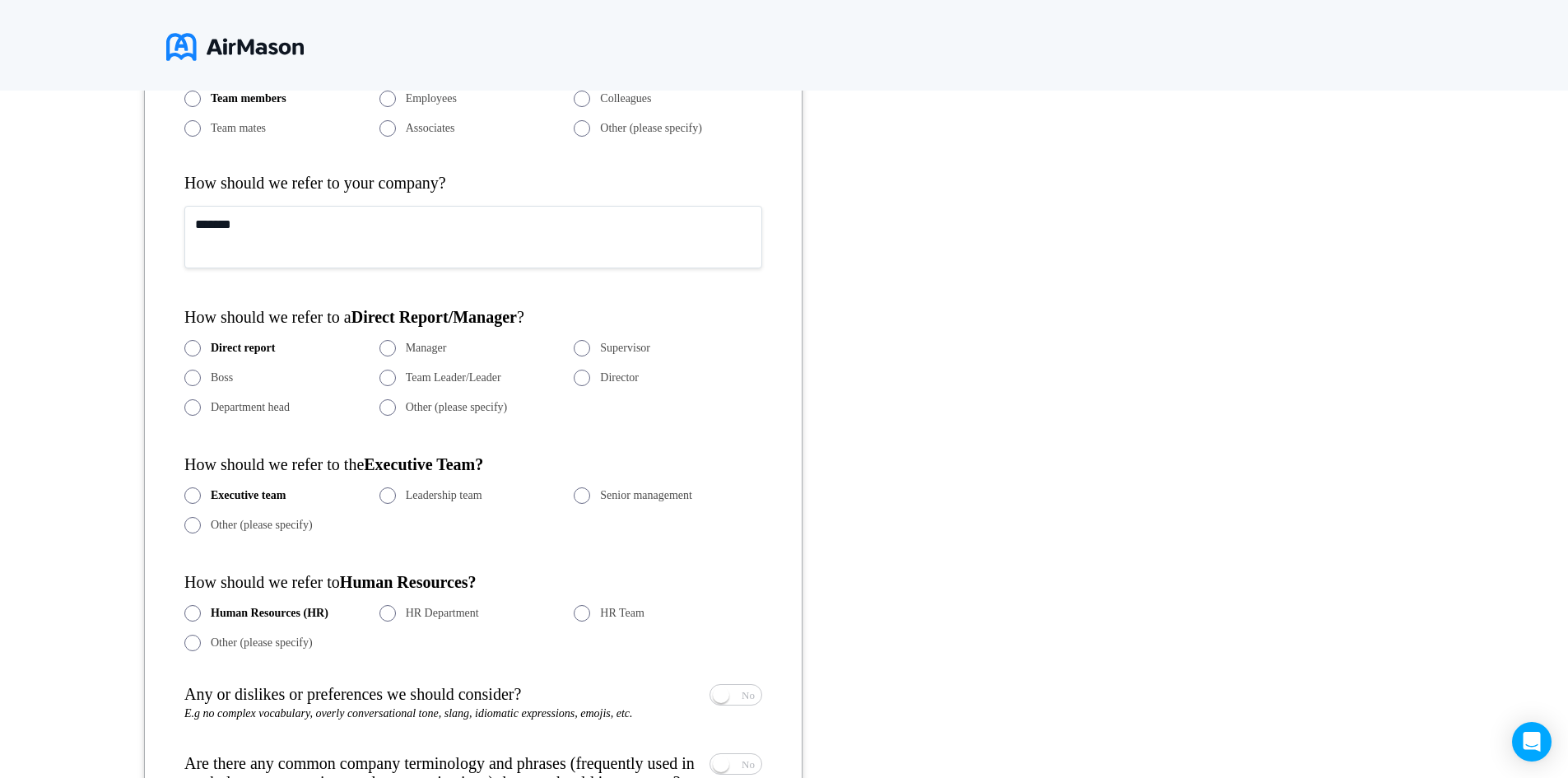type on "******" 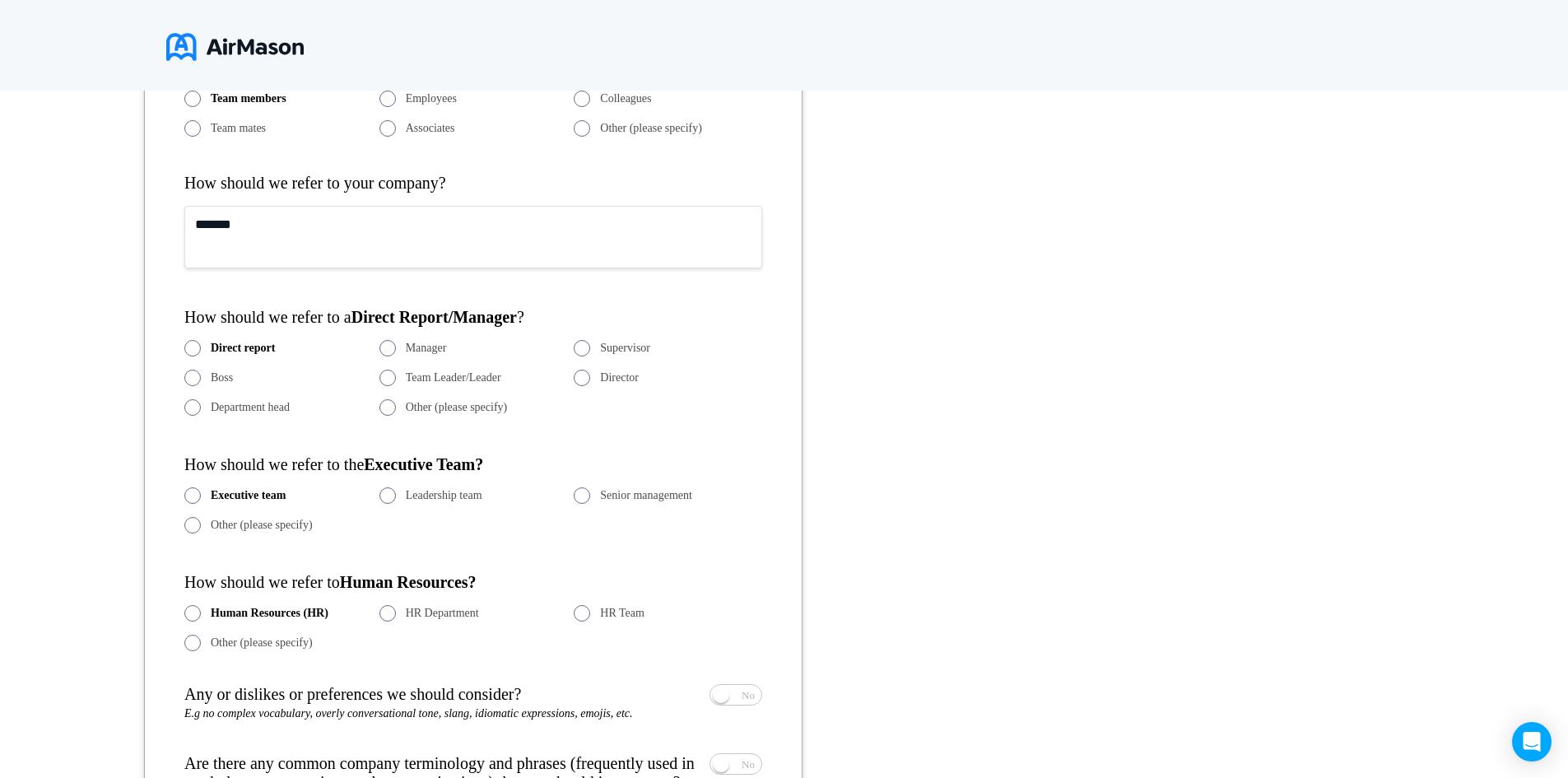 click on "Boss" at bounding box center [278, 378] 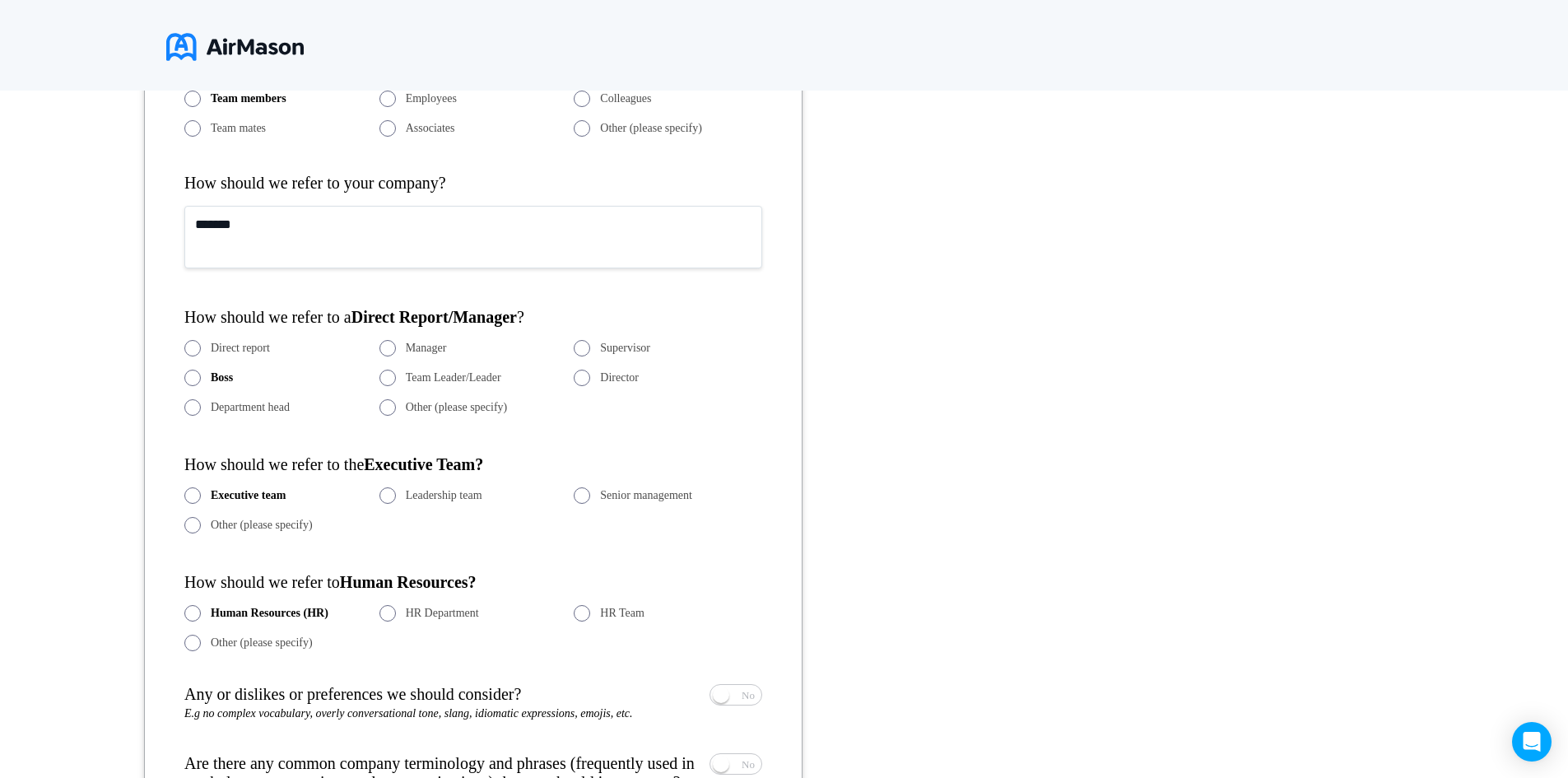 click on "Manager" at bounding box center (473, 348) 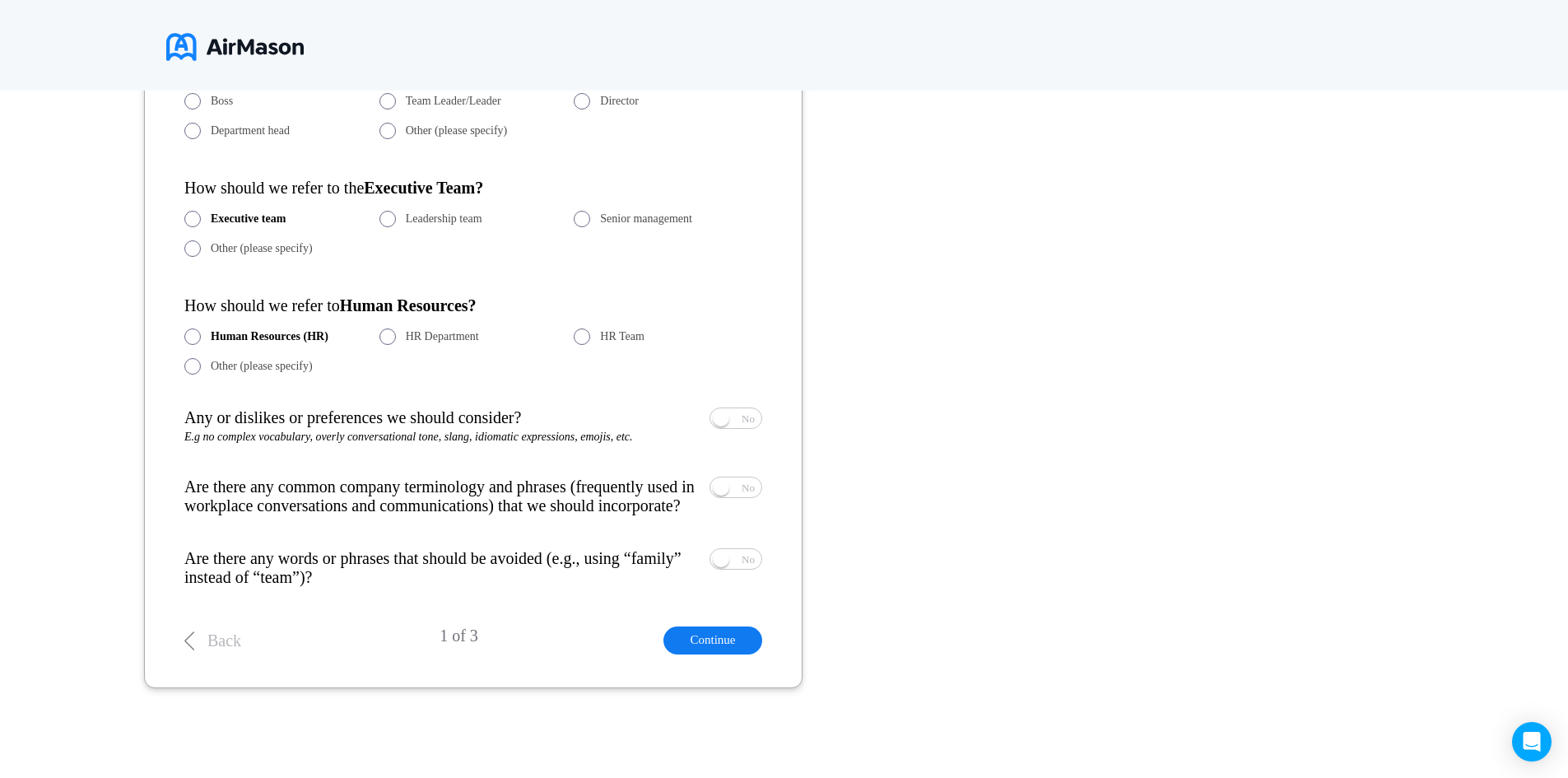 scroll, scrollTop: 980, scrollLeft: 0, axis: vertical 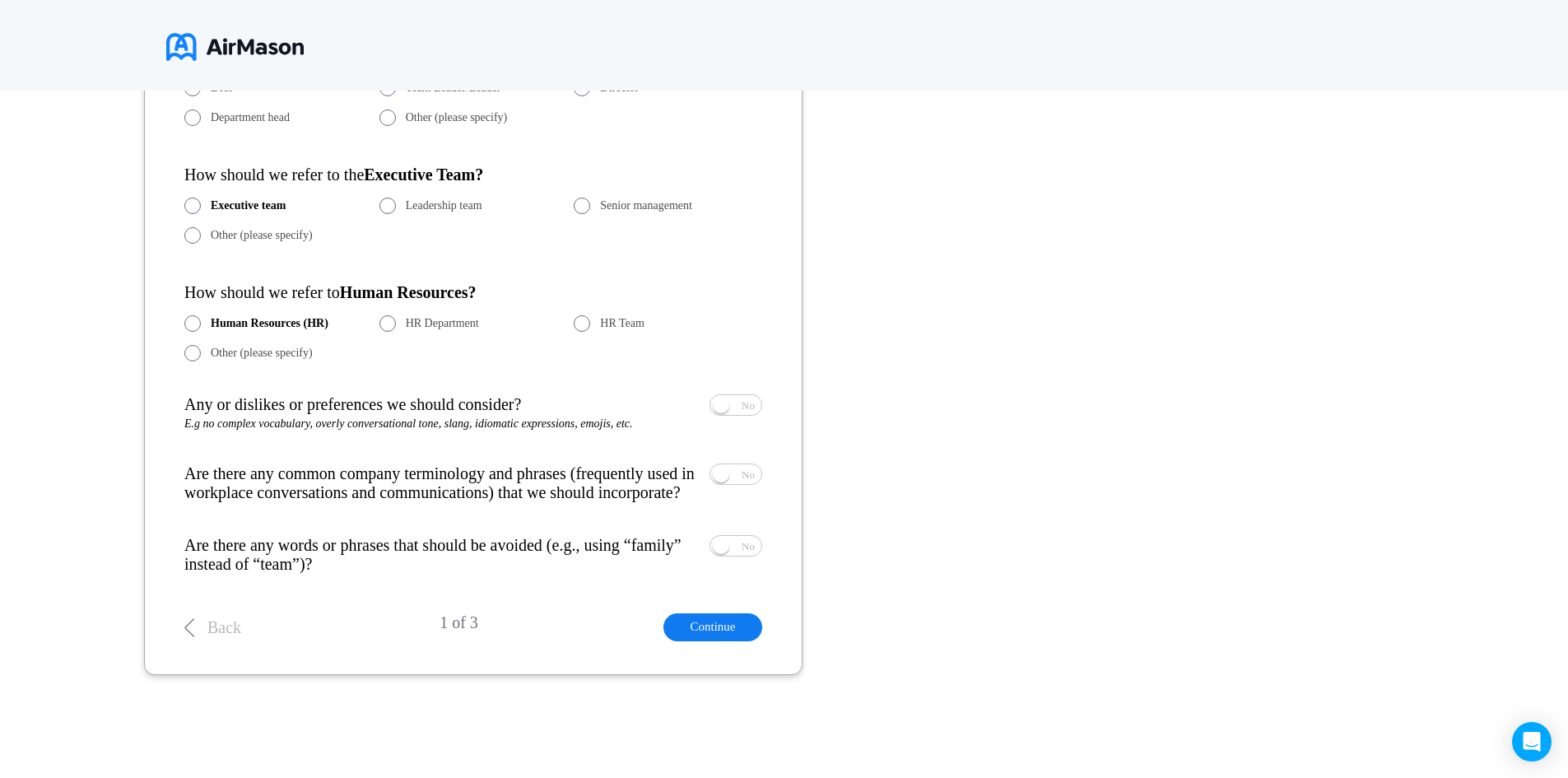 click on "E.g no complex vocabulary, overly conversational tone, slang, idiomatic expressions, emojis, etc." at bounding box center [408, 423] 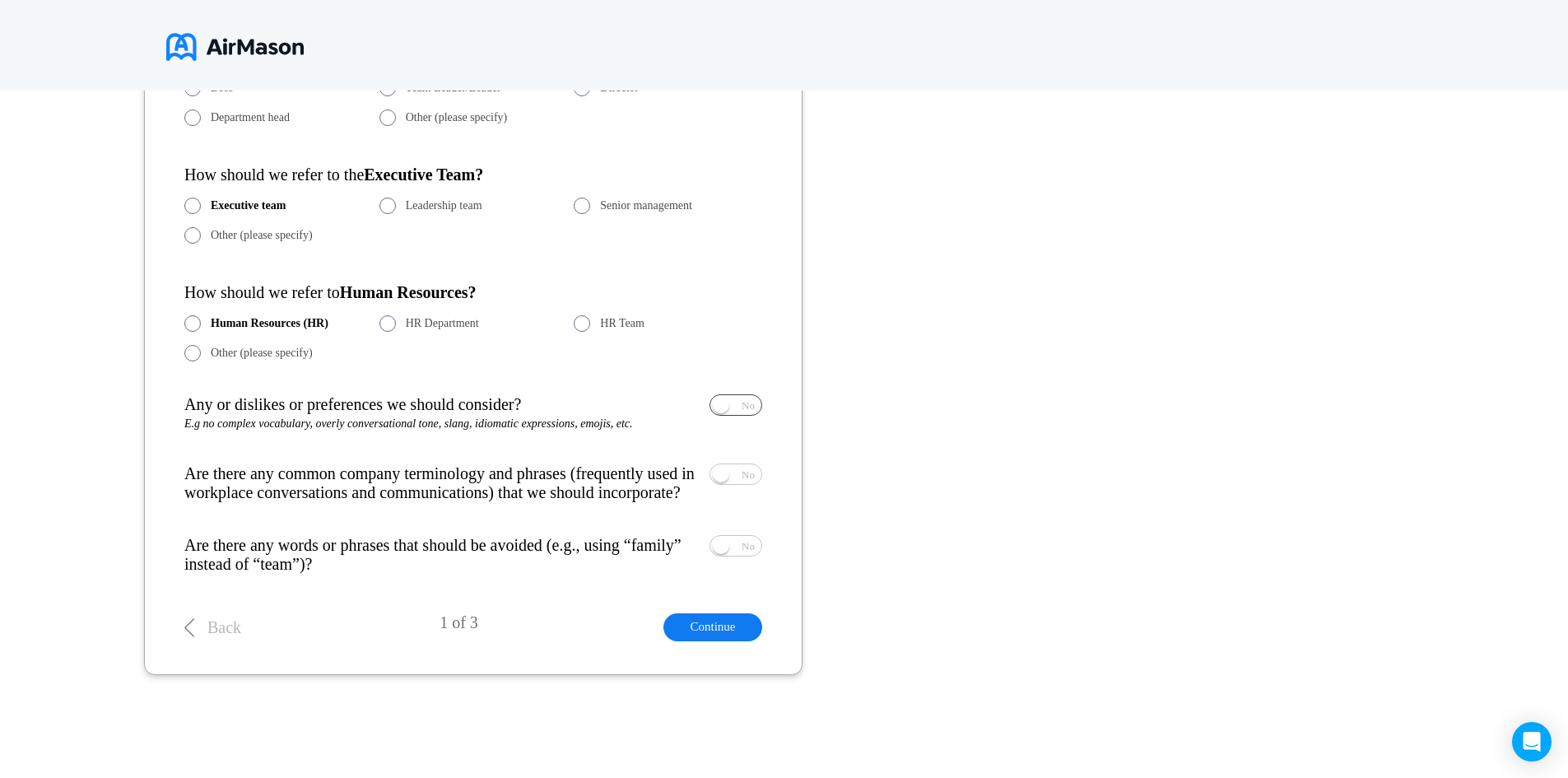 click on "Yes No" at bounding box center [736, 405] 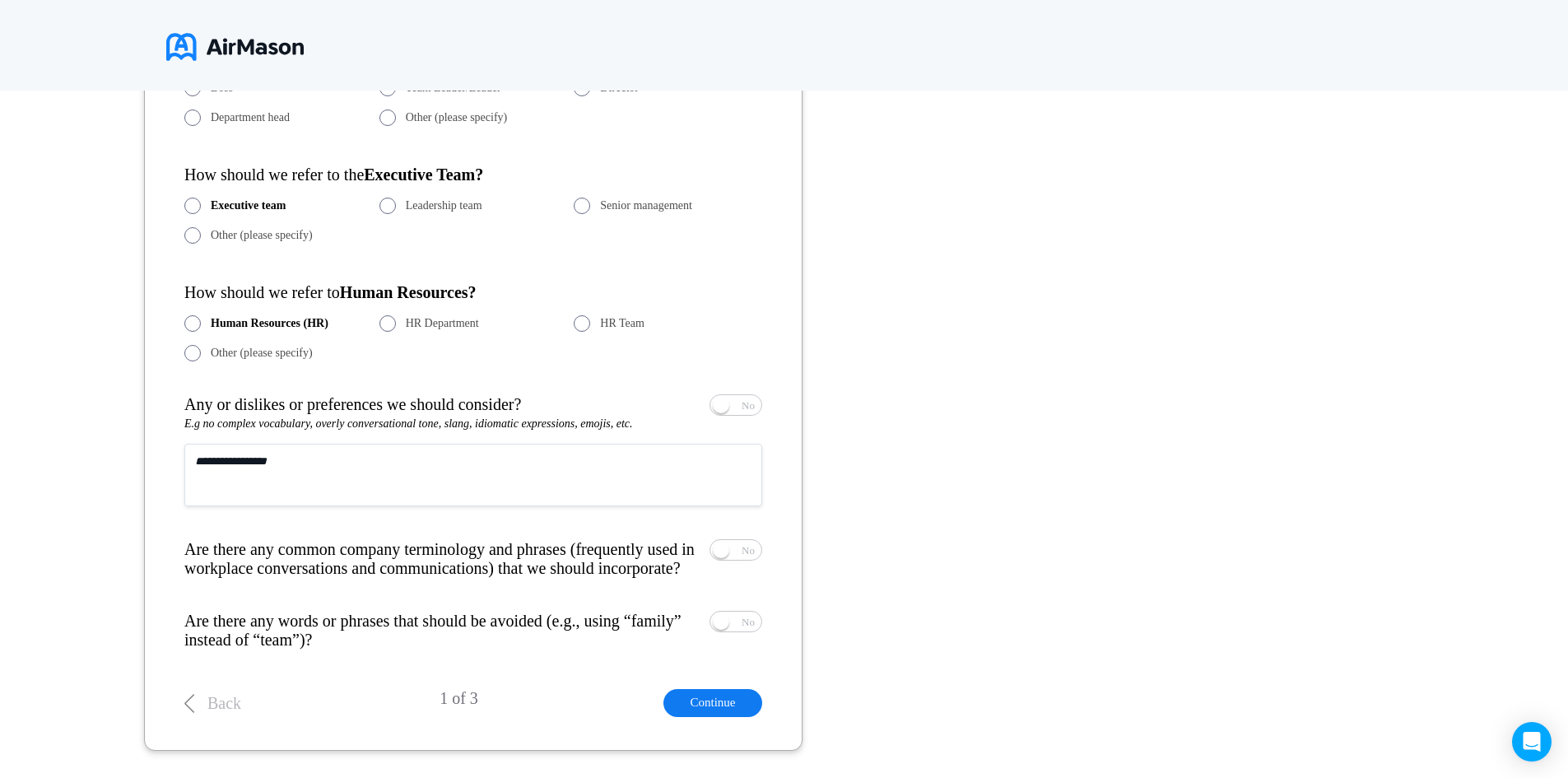 click at bounding box center [473, 475] 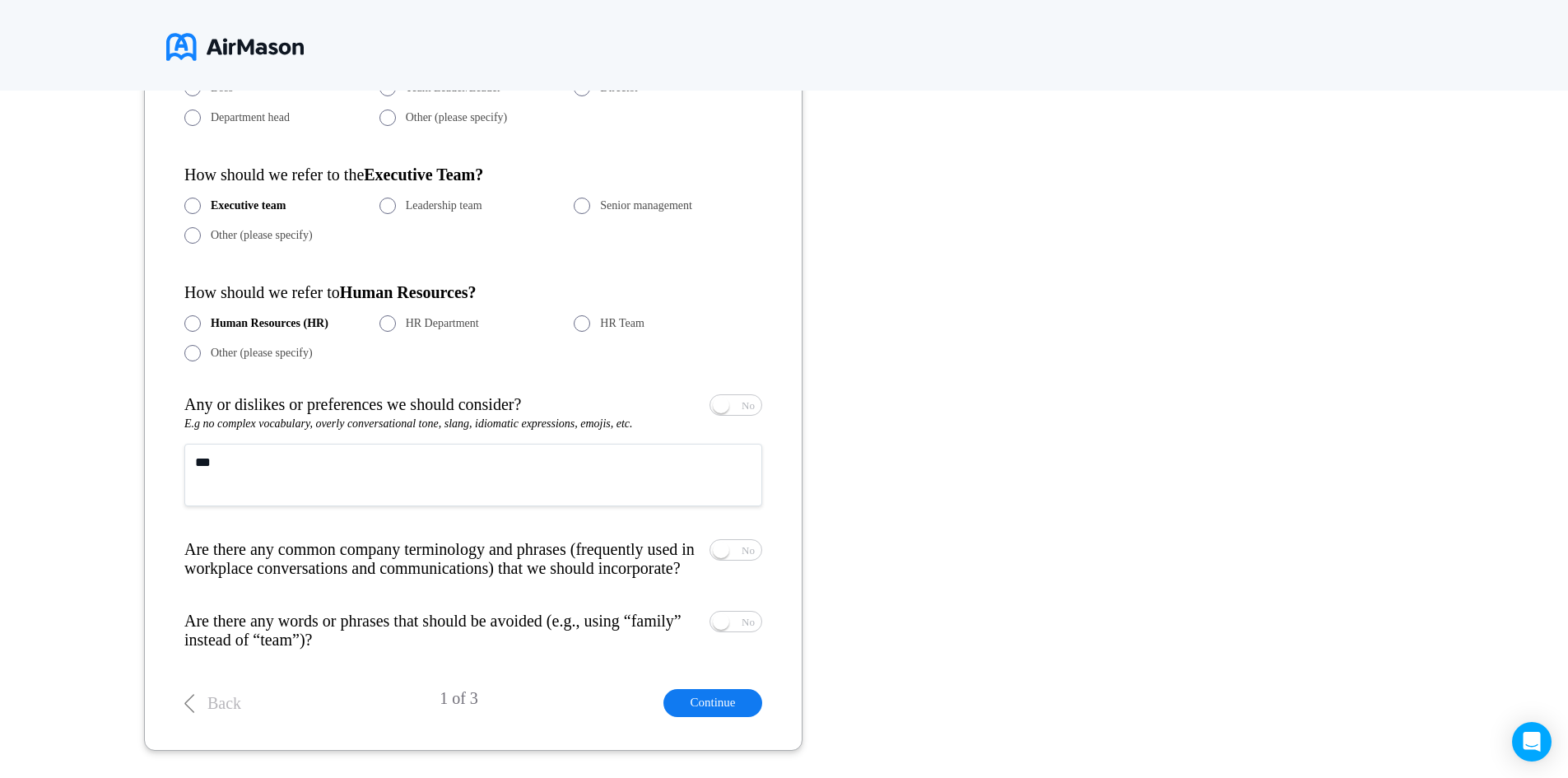 click on "E.g no complex vocabulary, overly conversational tone, slang, idiomatic expressions, emojis, etc." at bounding box center [408, 423] 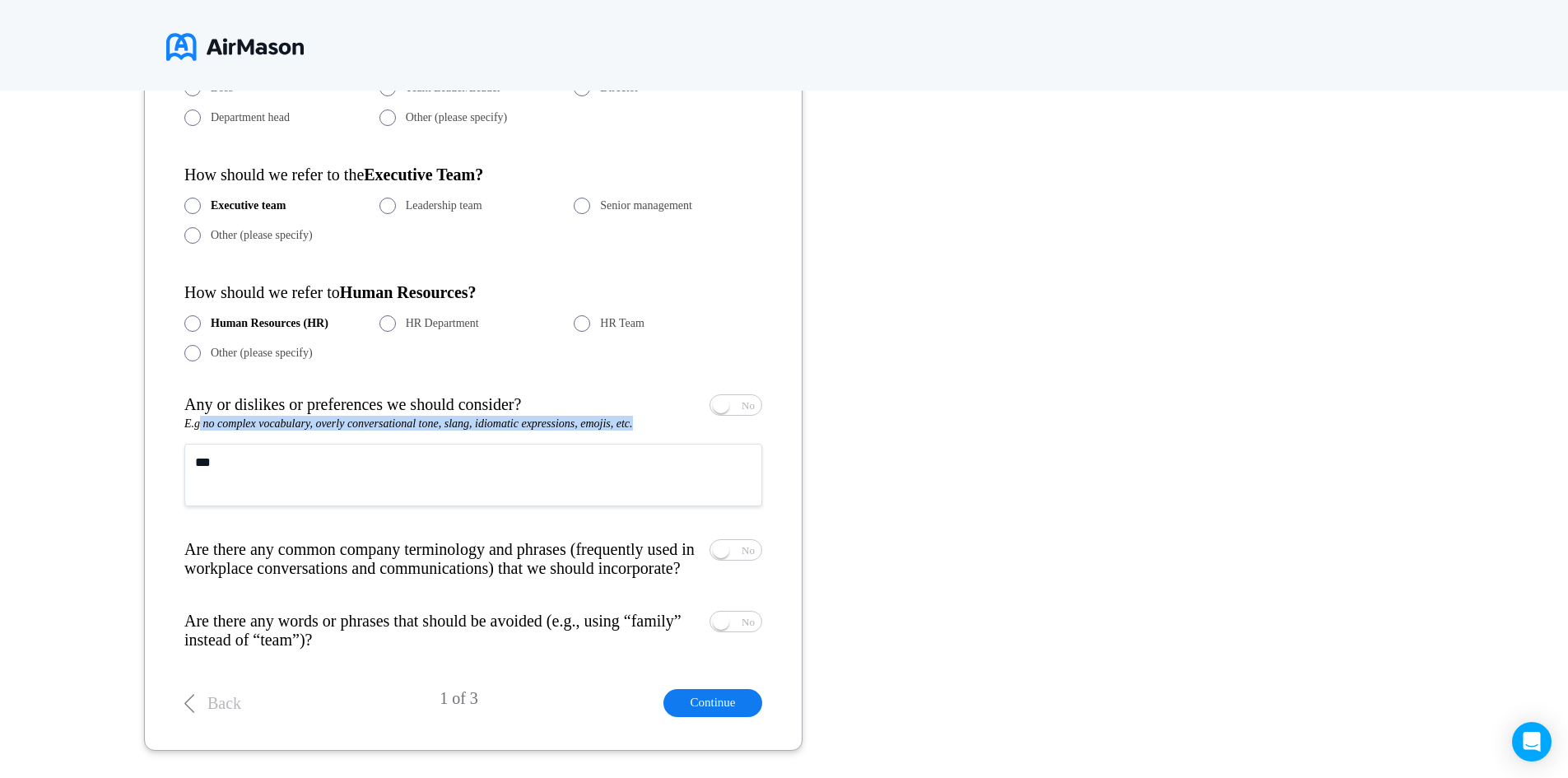 drag, startPoint x: 632, startPoint y: 426, endPoint x: 201, endPoint y: 430, distance: 431.01856 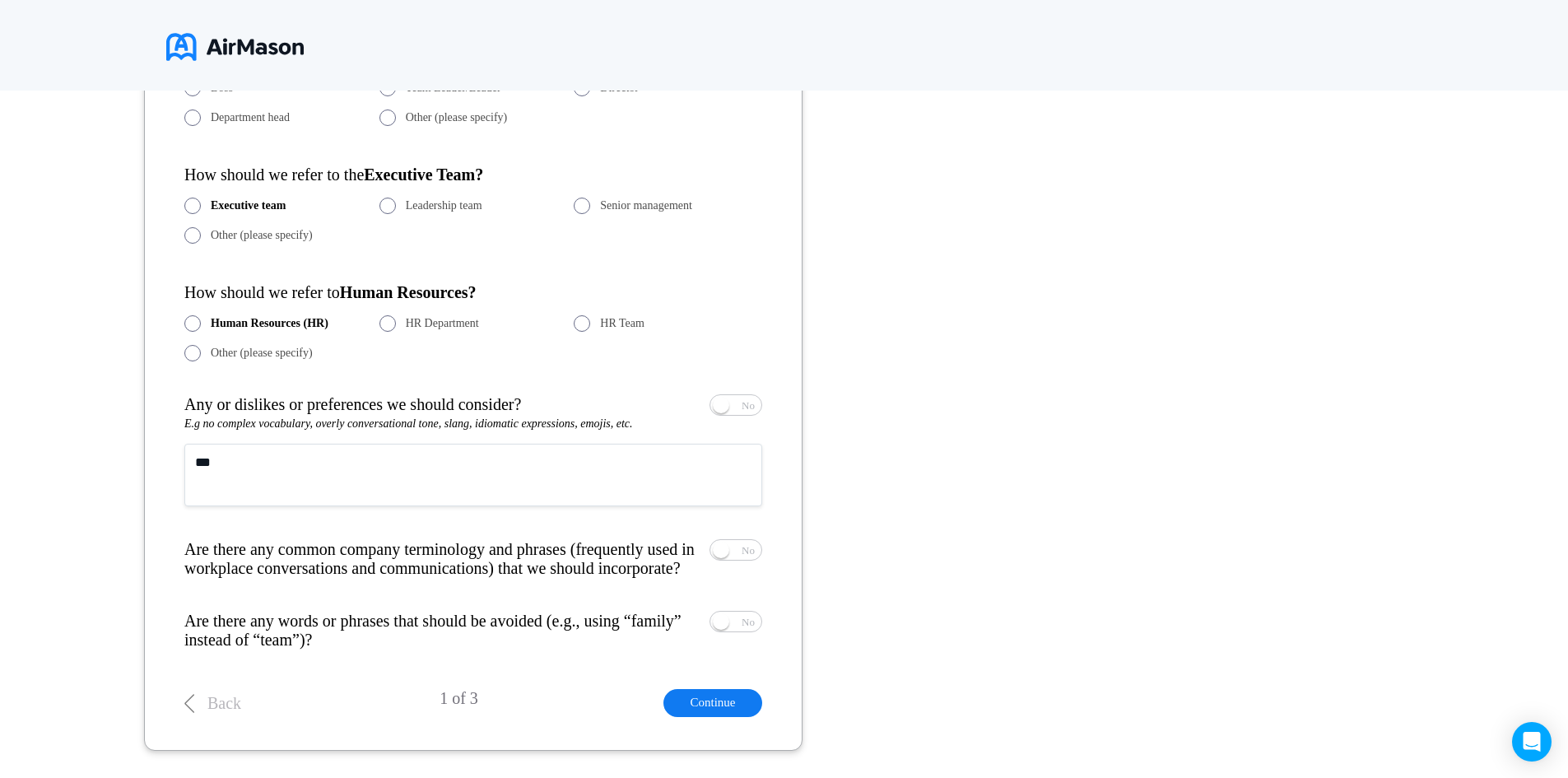 click on "**" at bounding box center (473, 475) 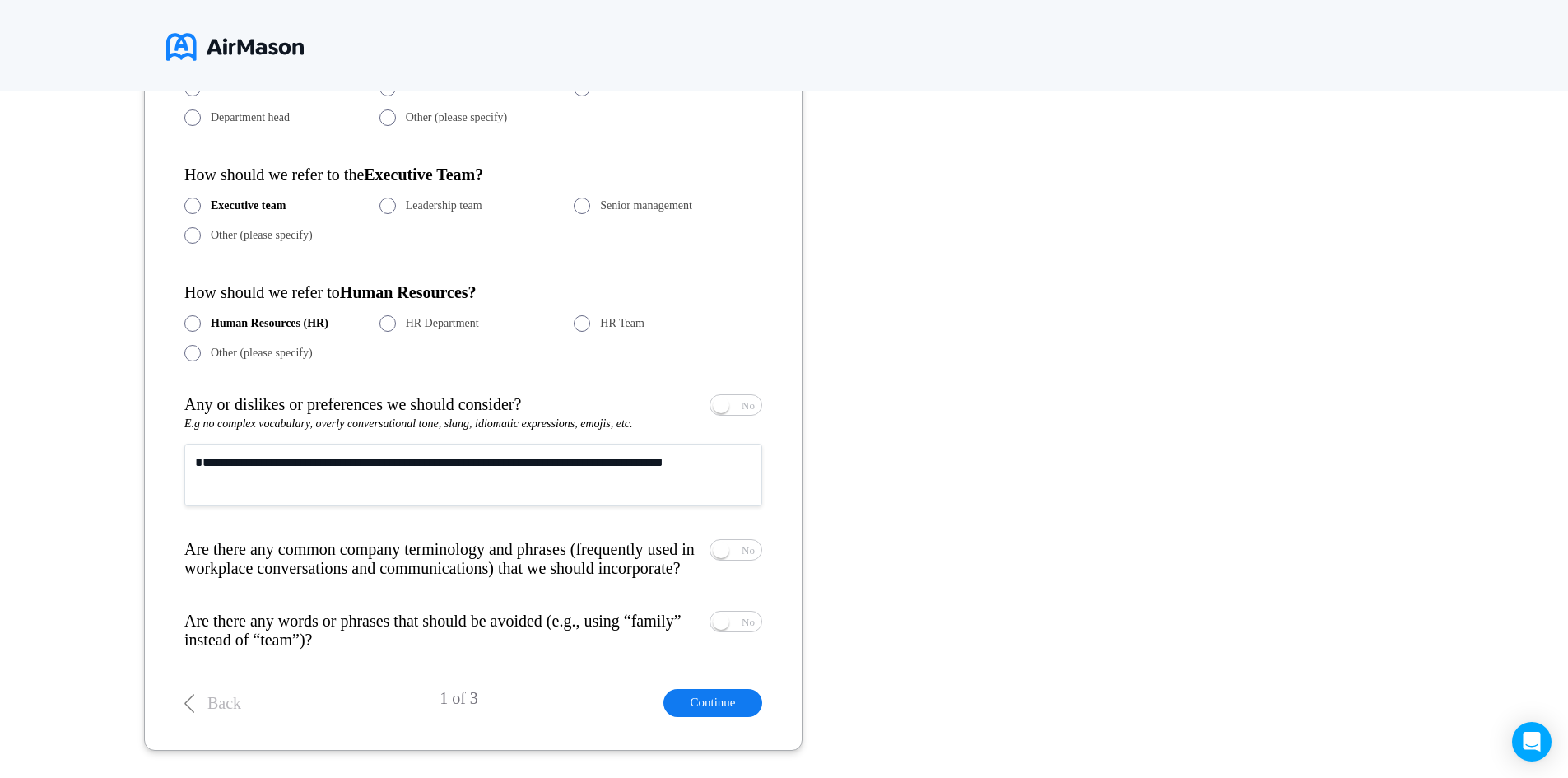 click on "**********" at bounding box center (473, 475) 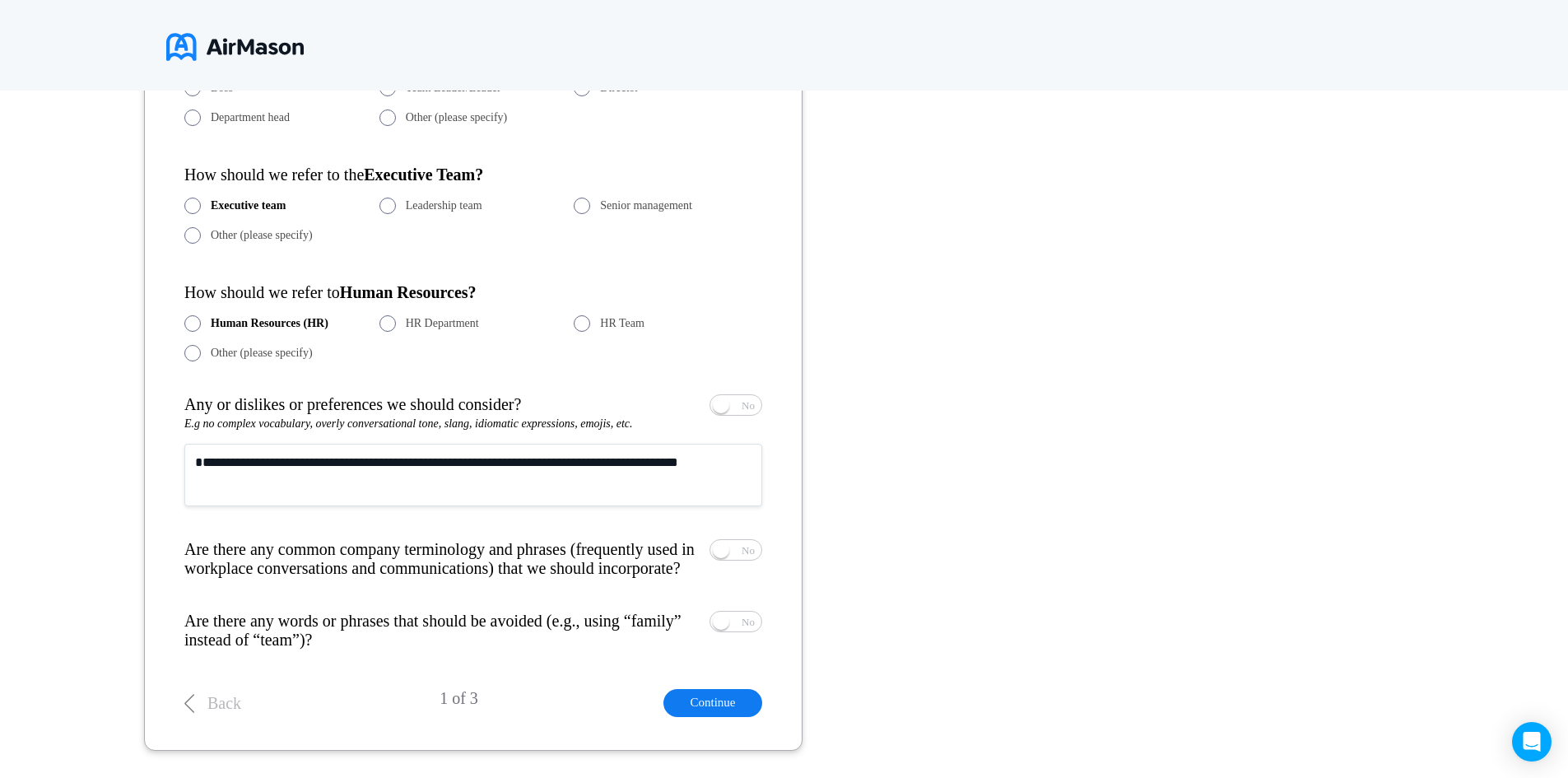 drag, startPoint x: 486, startPoint y: 465, endPoint x: 330, endPoint y: 467, distance: 156.01282 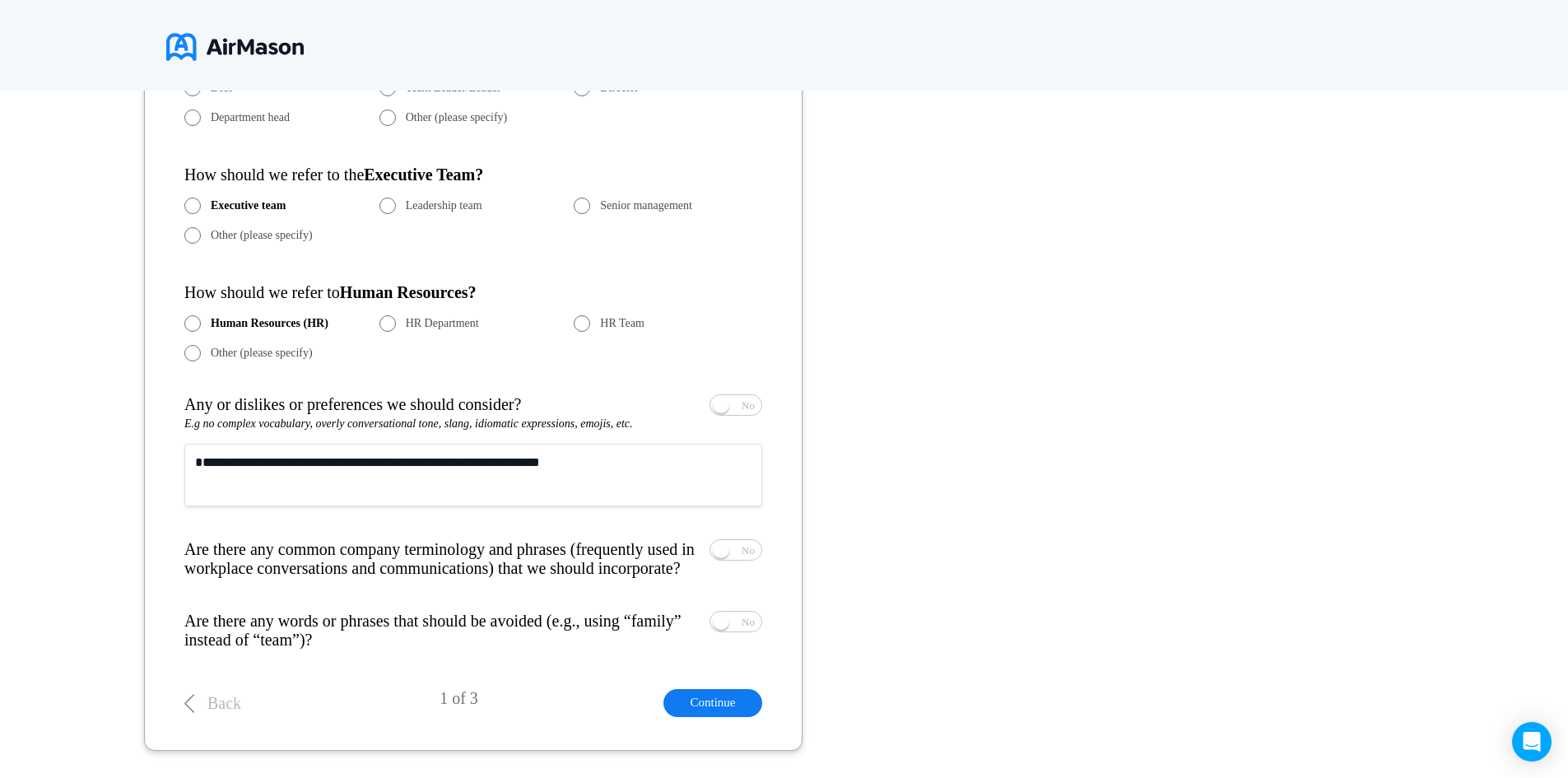 click on "**********" at bounding box center [473, 475] 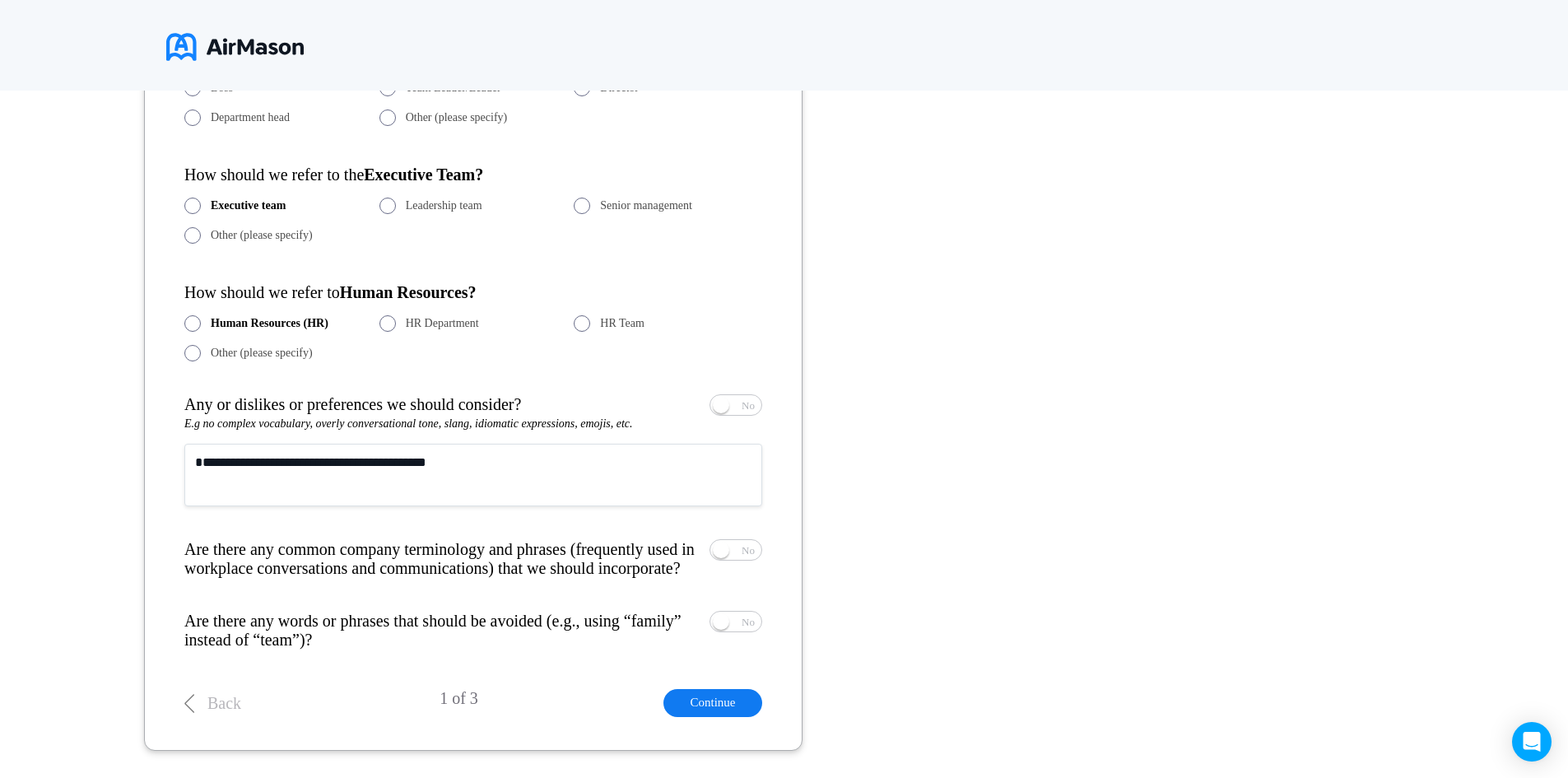 click on "**********" at bounding box center [473, 475] 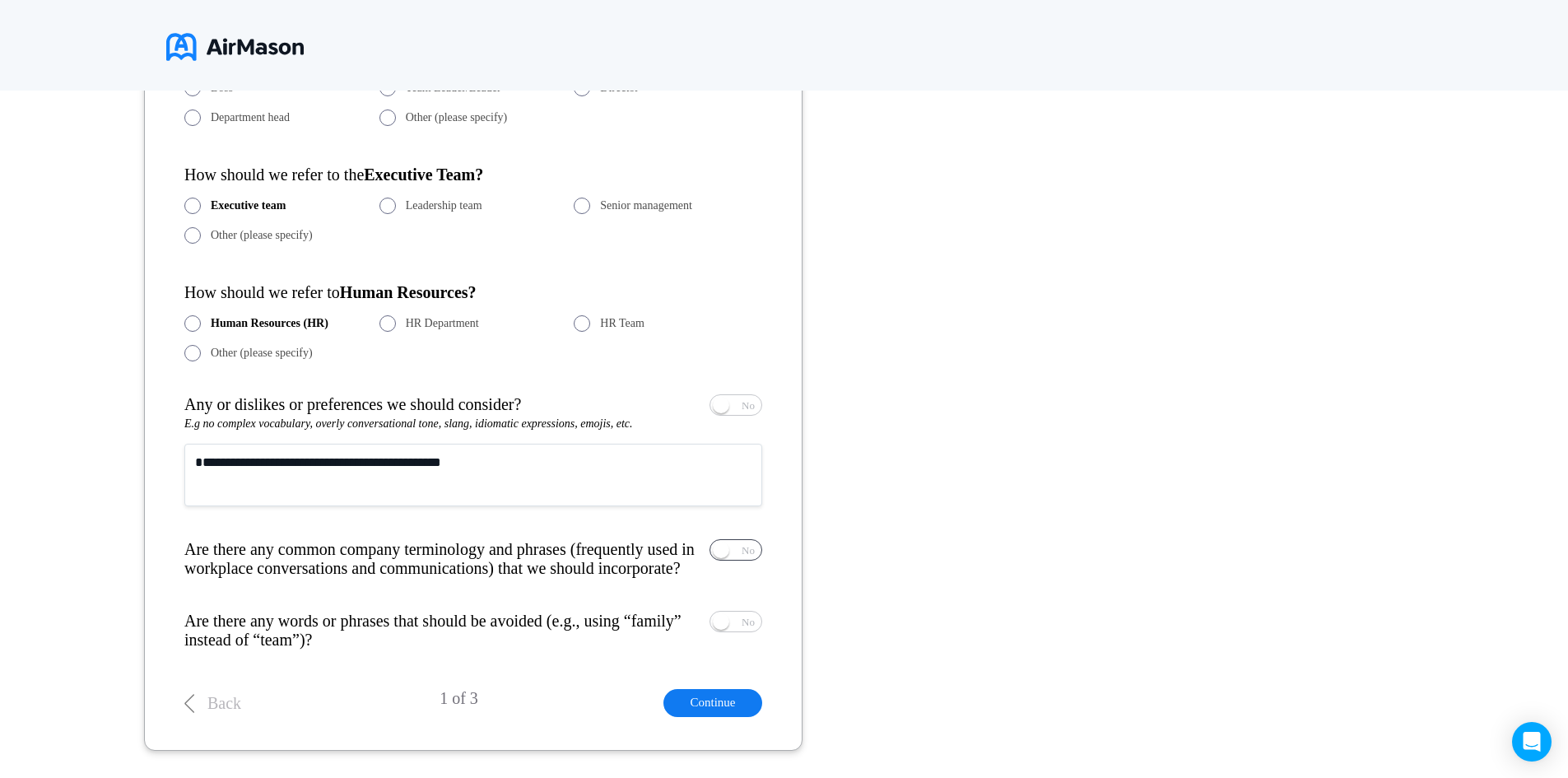 type on "**********" 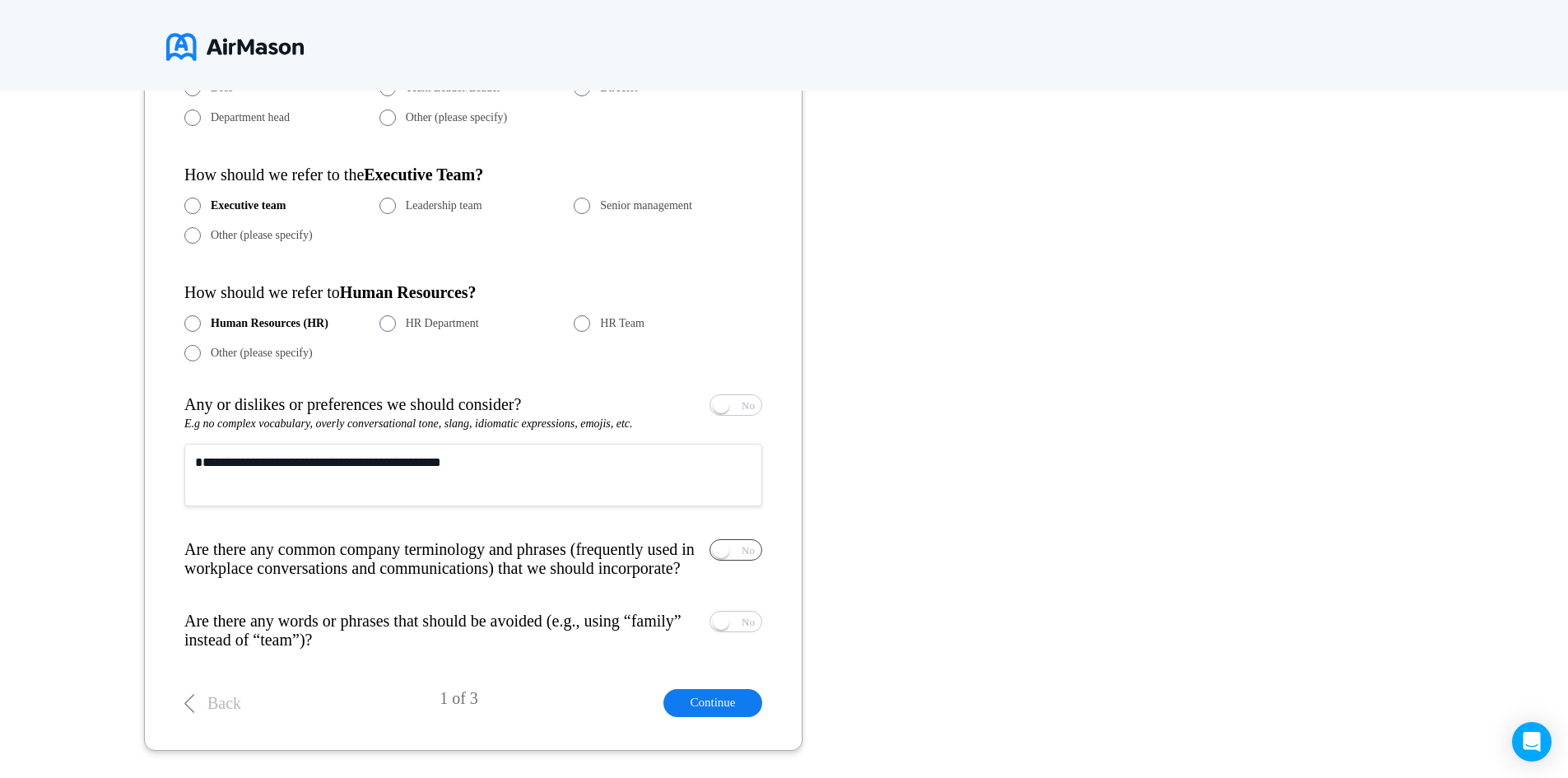 click on "Yes No" at bounding box center [736, 550] 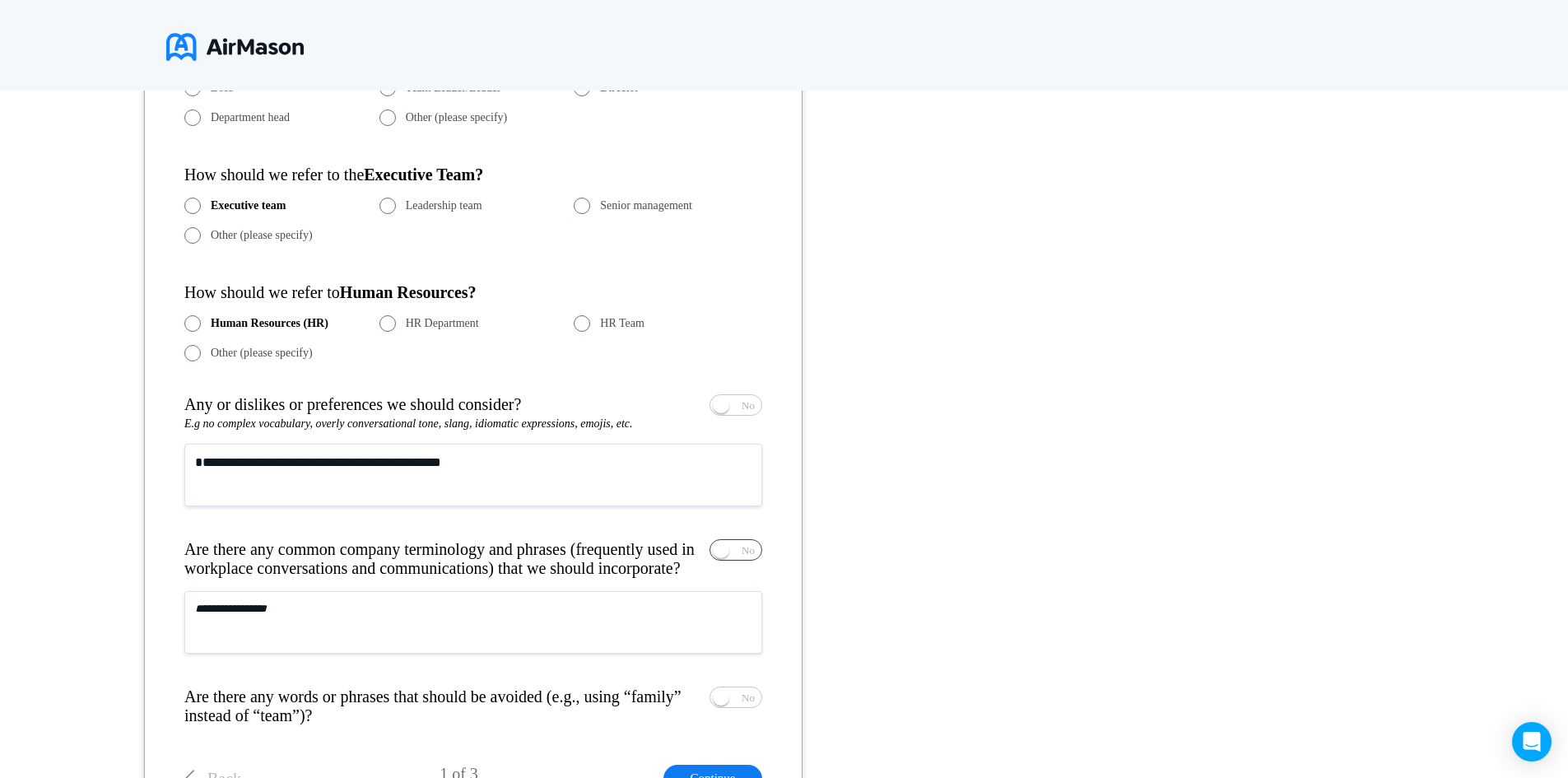 click on "Yes" at bounding box center [686, 550] 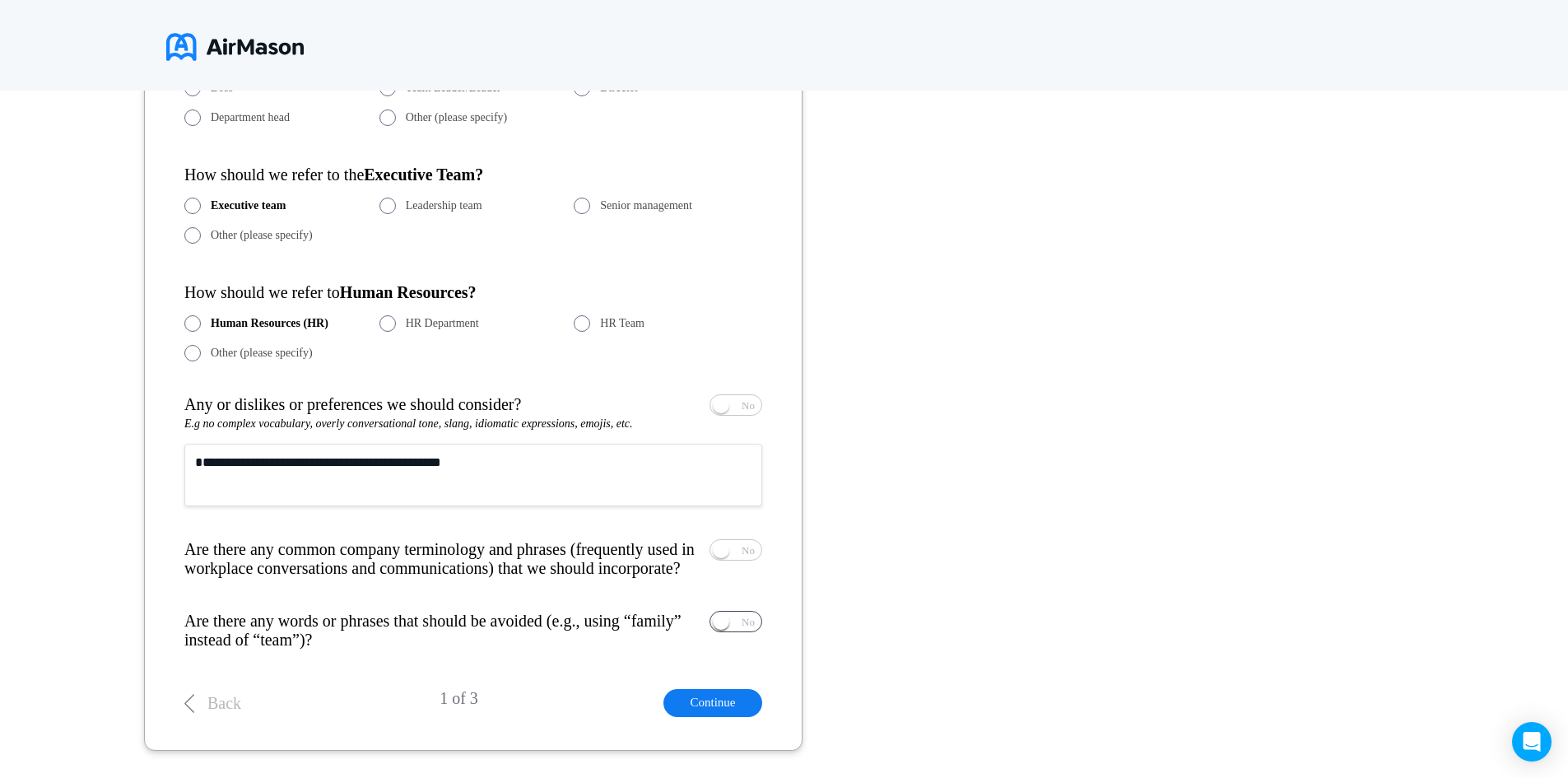 click at bounding box center (721, 622) 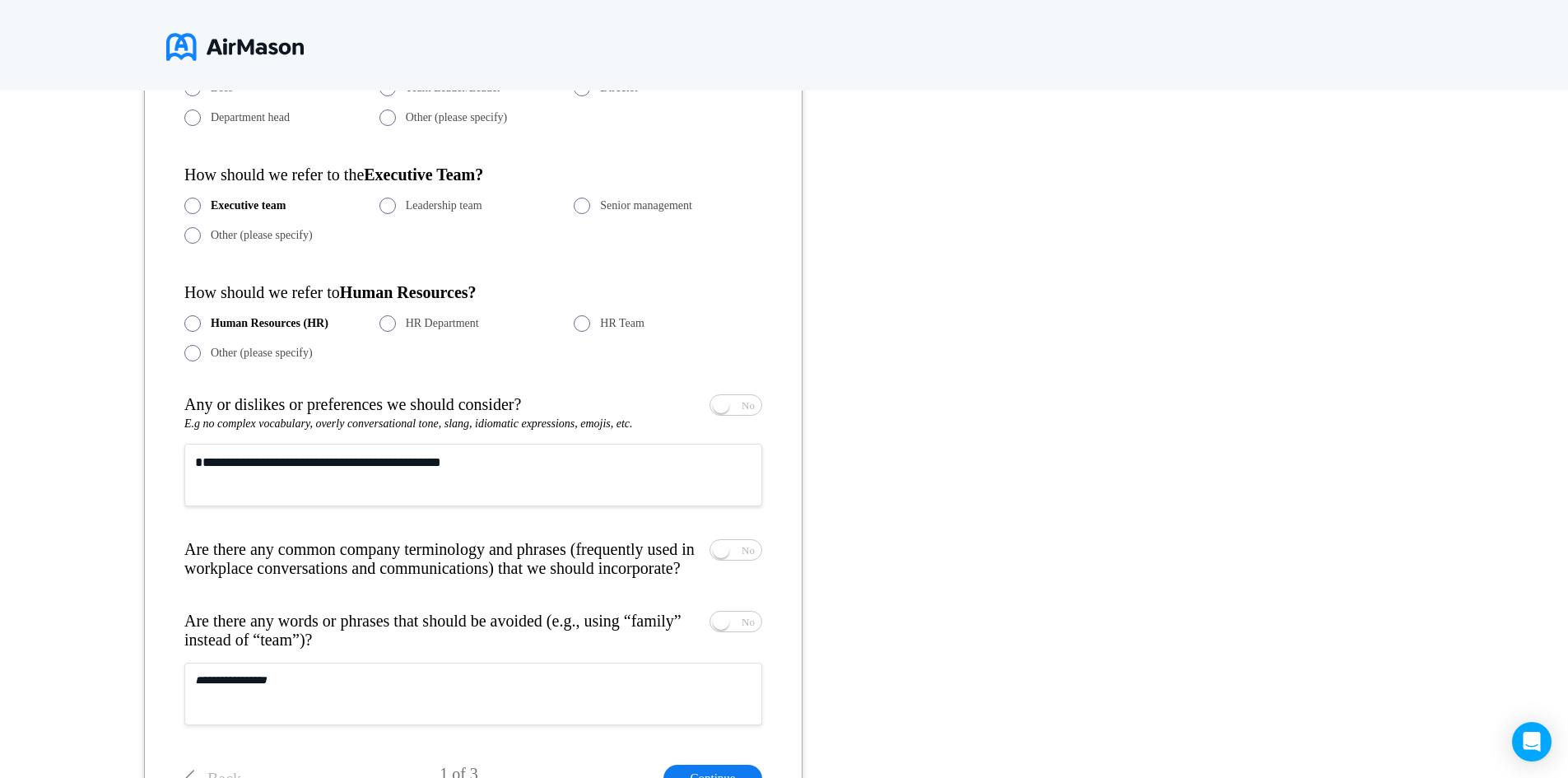 click at bounding box center [473, 694] 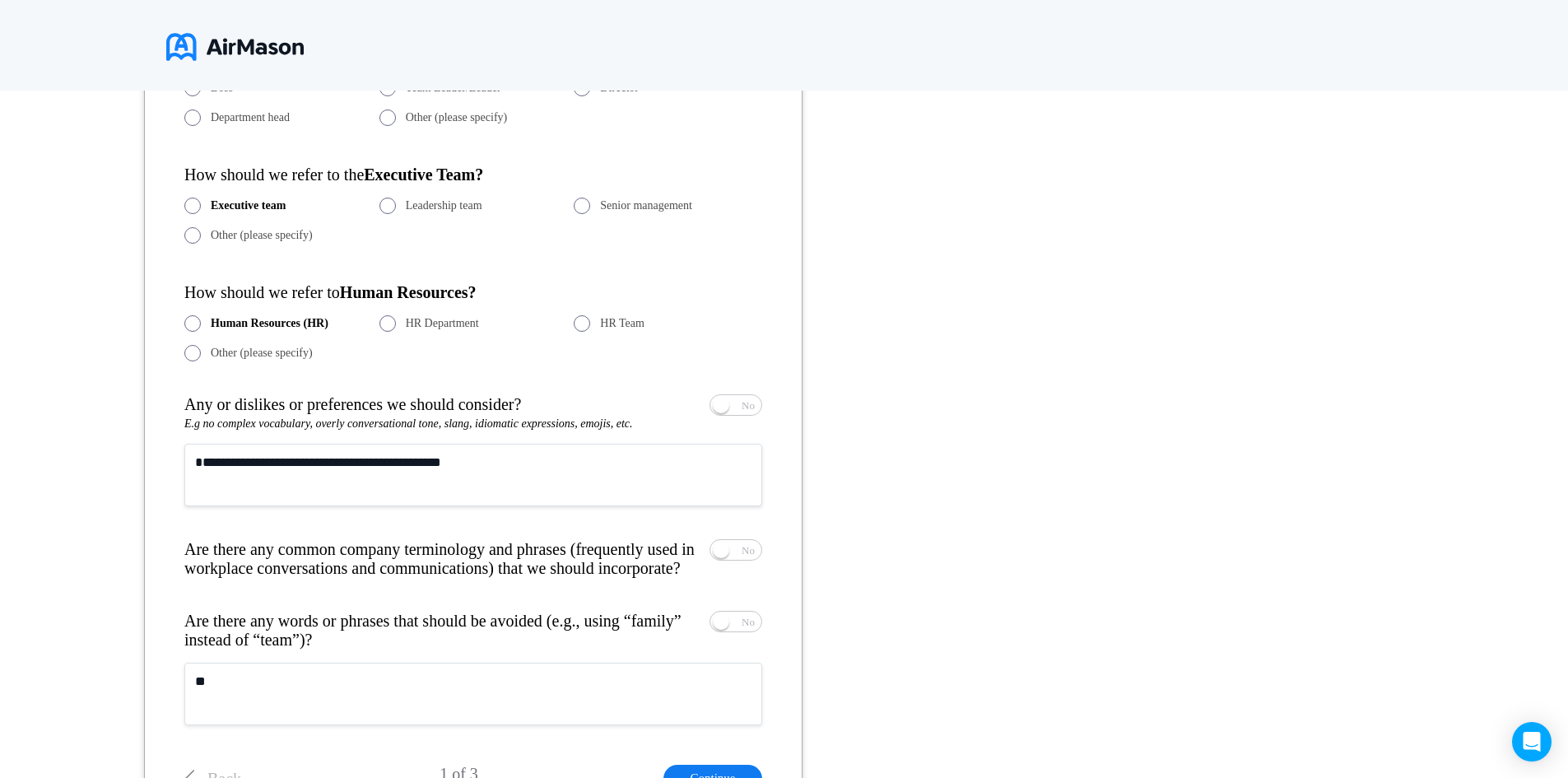 type on "*" 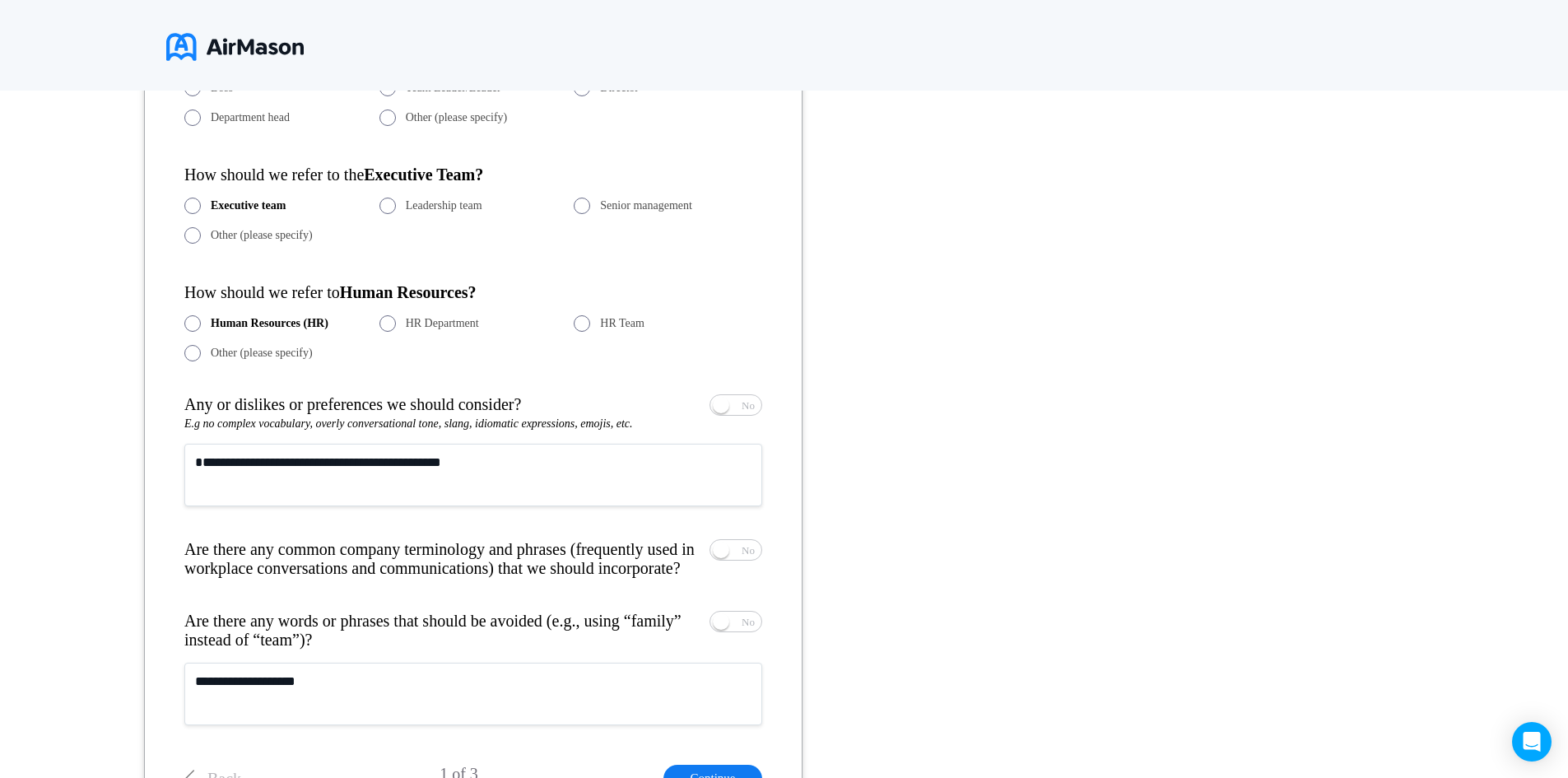 type on "**********" 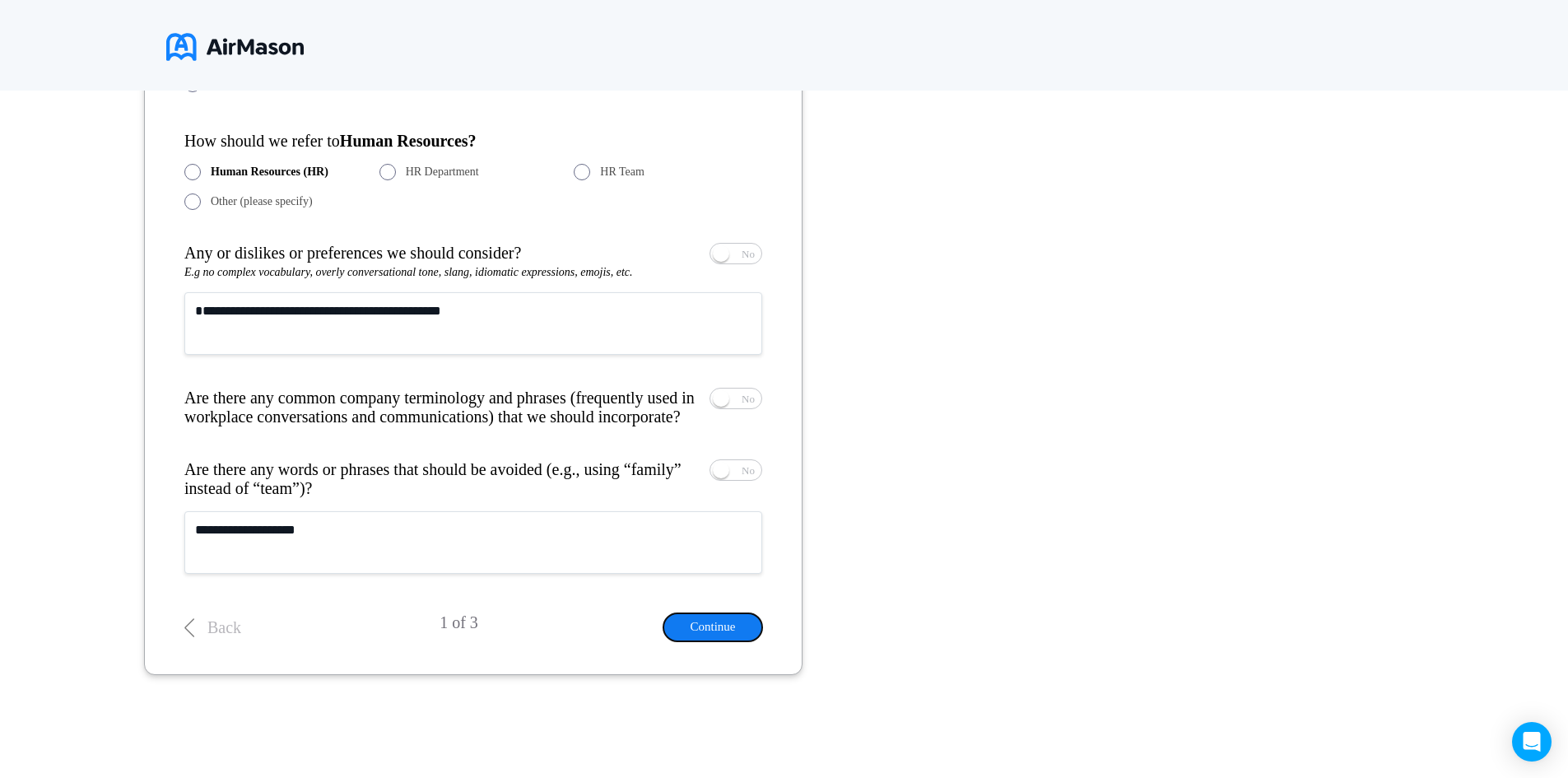 click on "Continue" at bounding box center [713, 627] 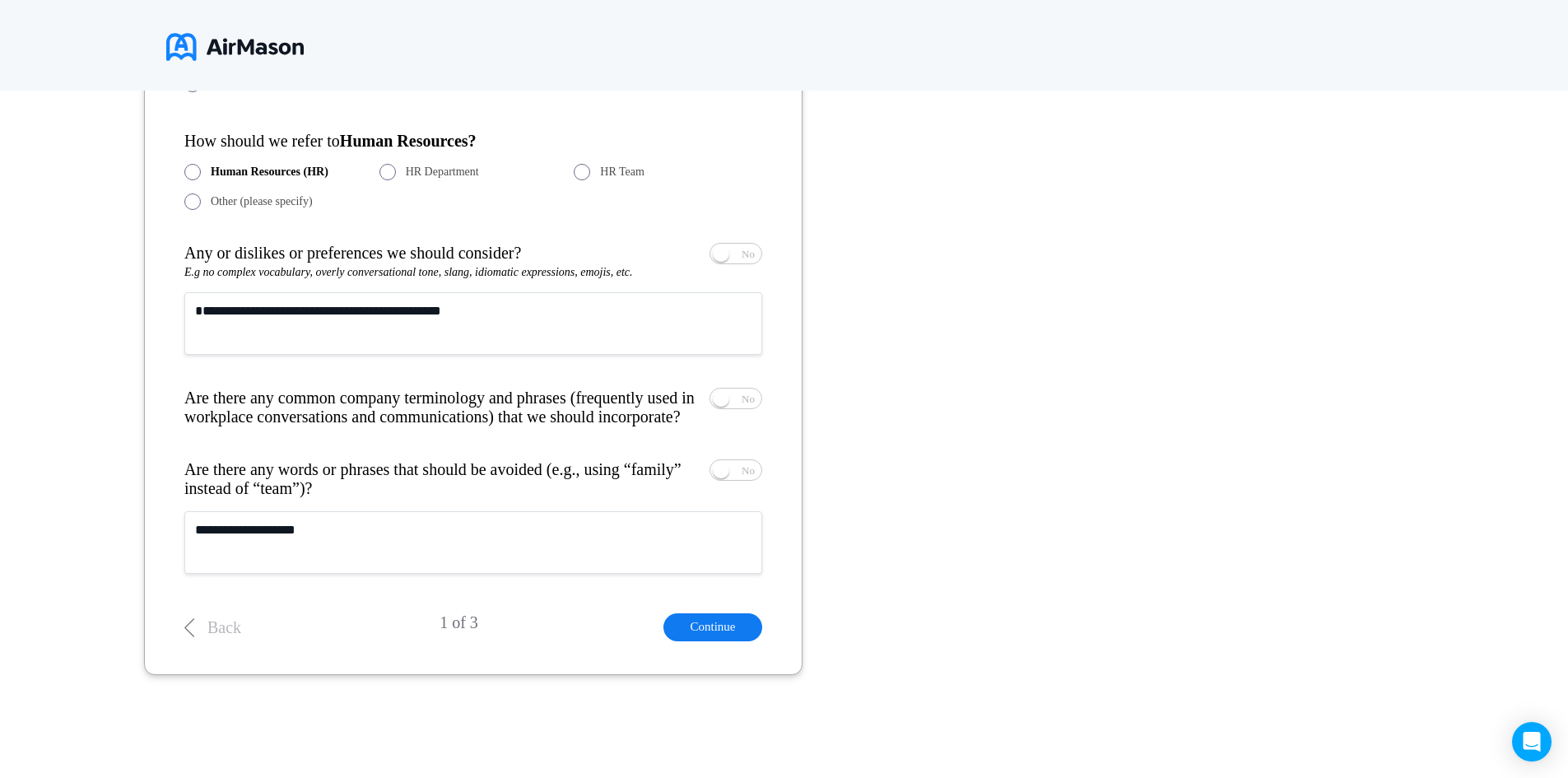 scroll, scrollTop: 463, scrollLeft: 0, axis: vertical 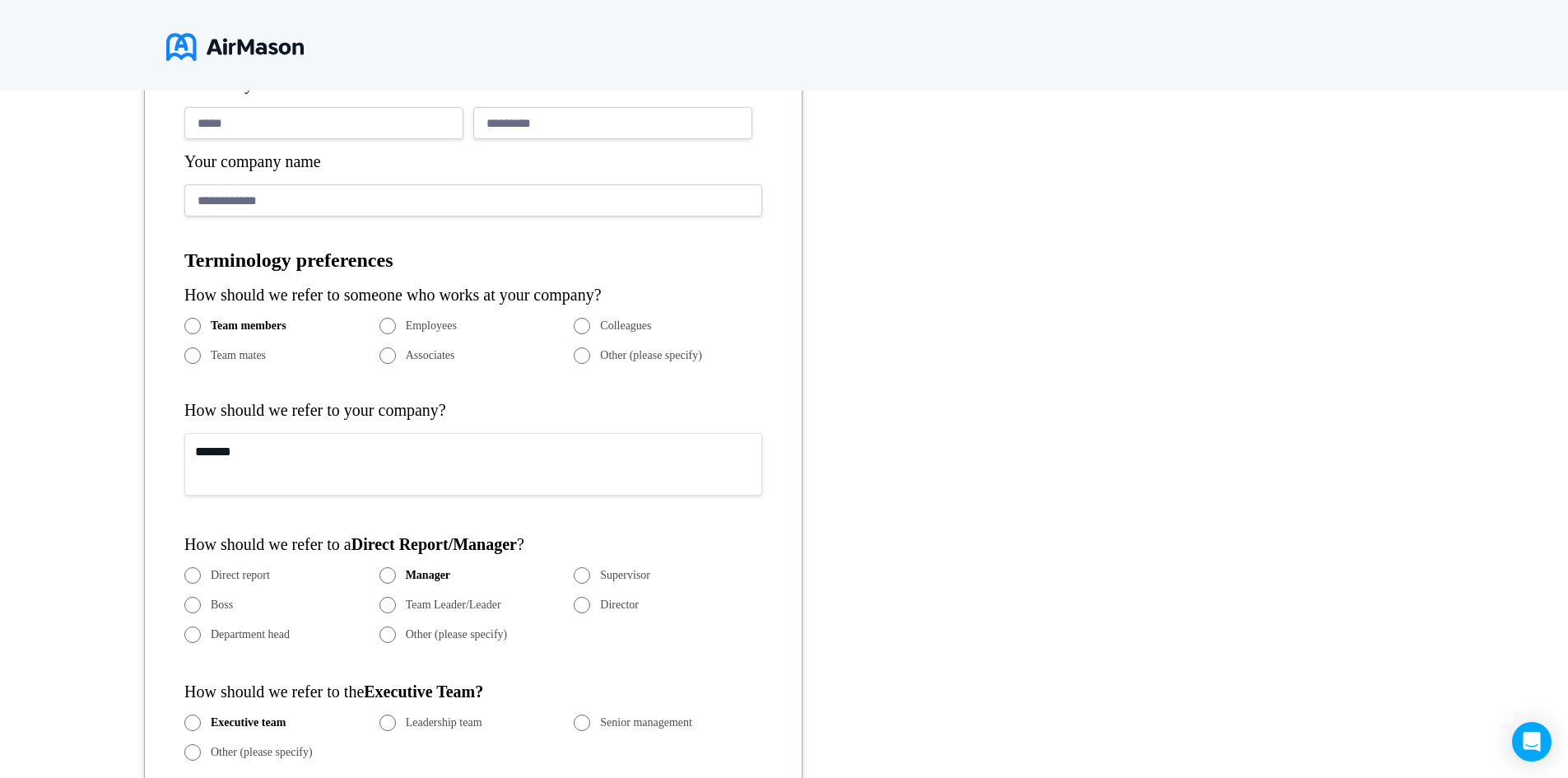 click on "**********" at bounding box center (473, 200) 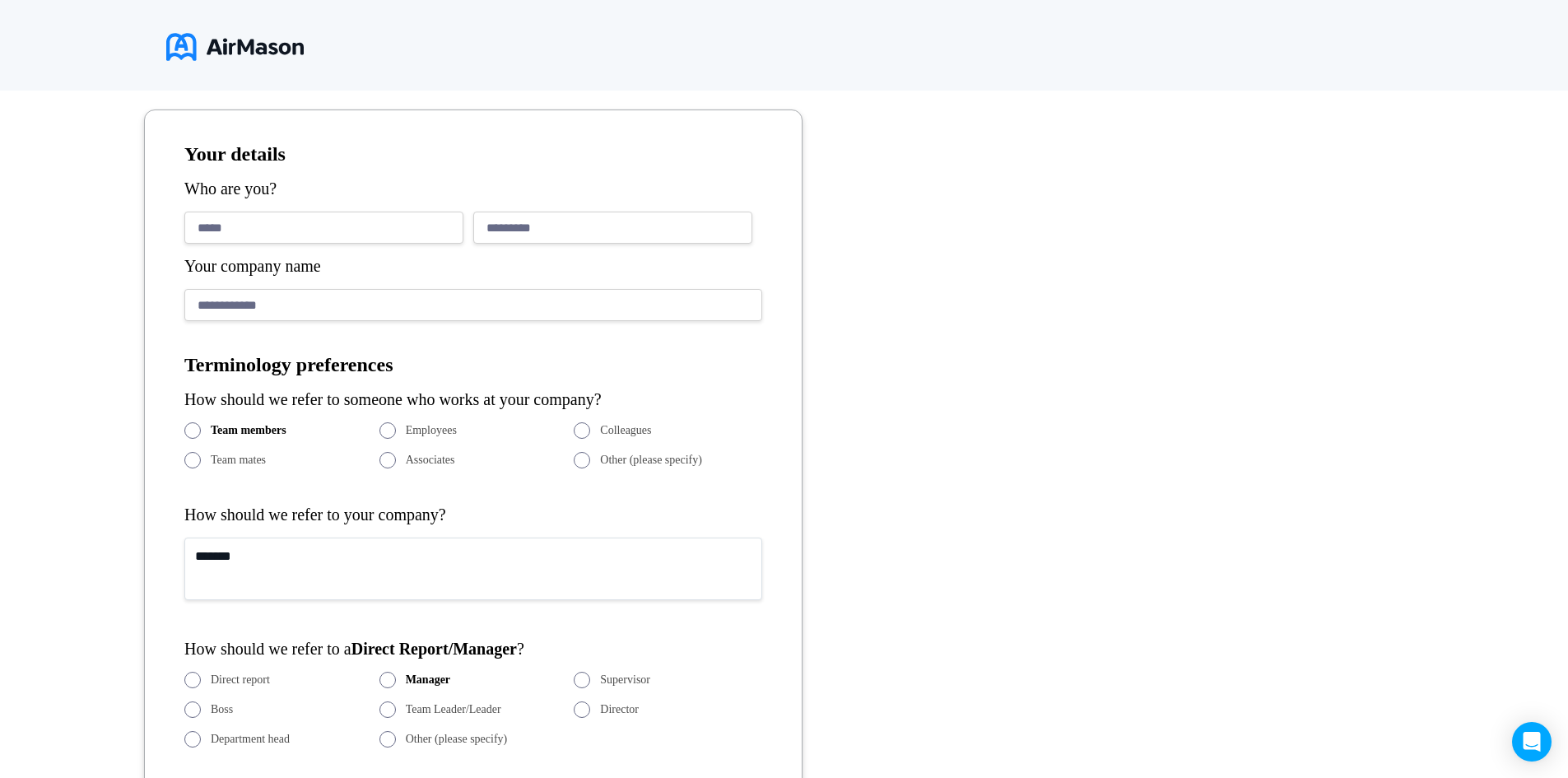 scroll, scrollTop: 216, scrollLeft: 0, axis: vertical 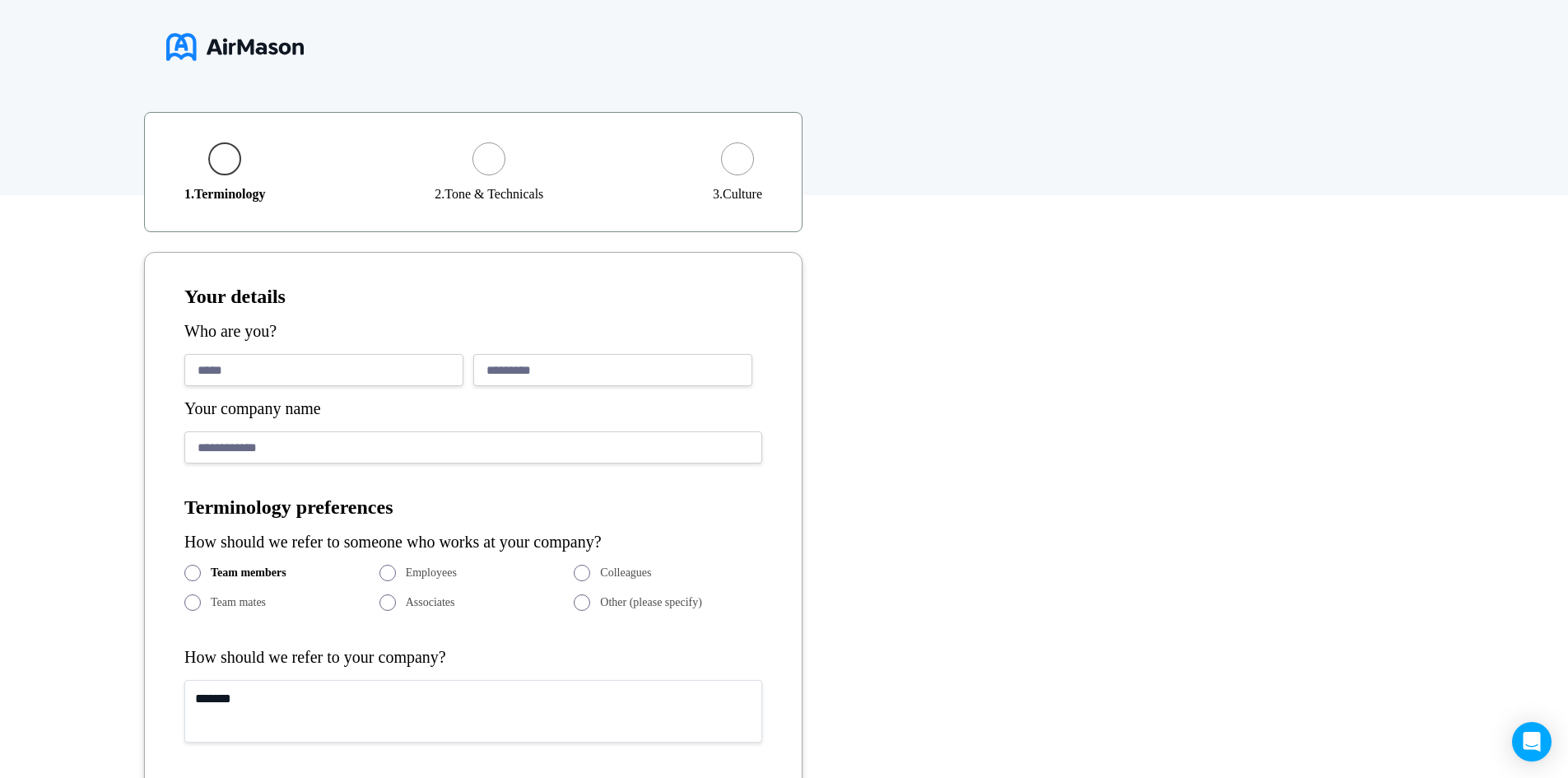 drag, startPoint x: 331, startPoint y: 385, endPoint x: 332, endPoint y: 374, distance: 11.045361 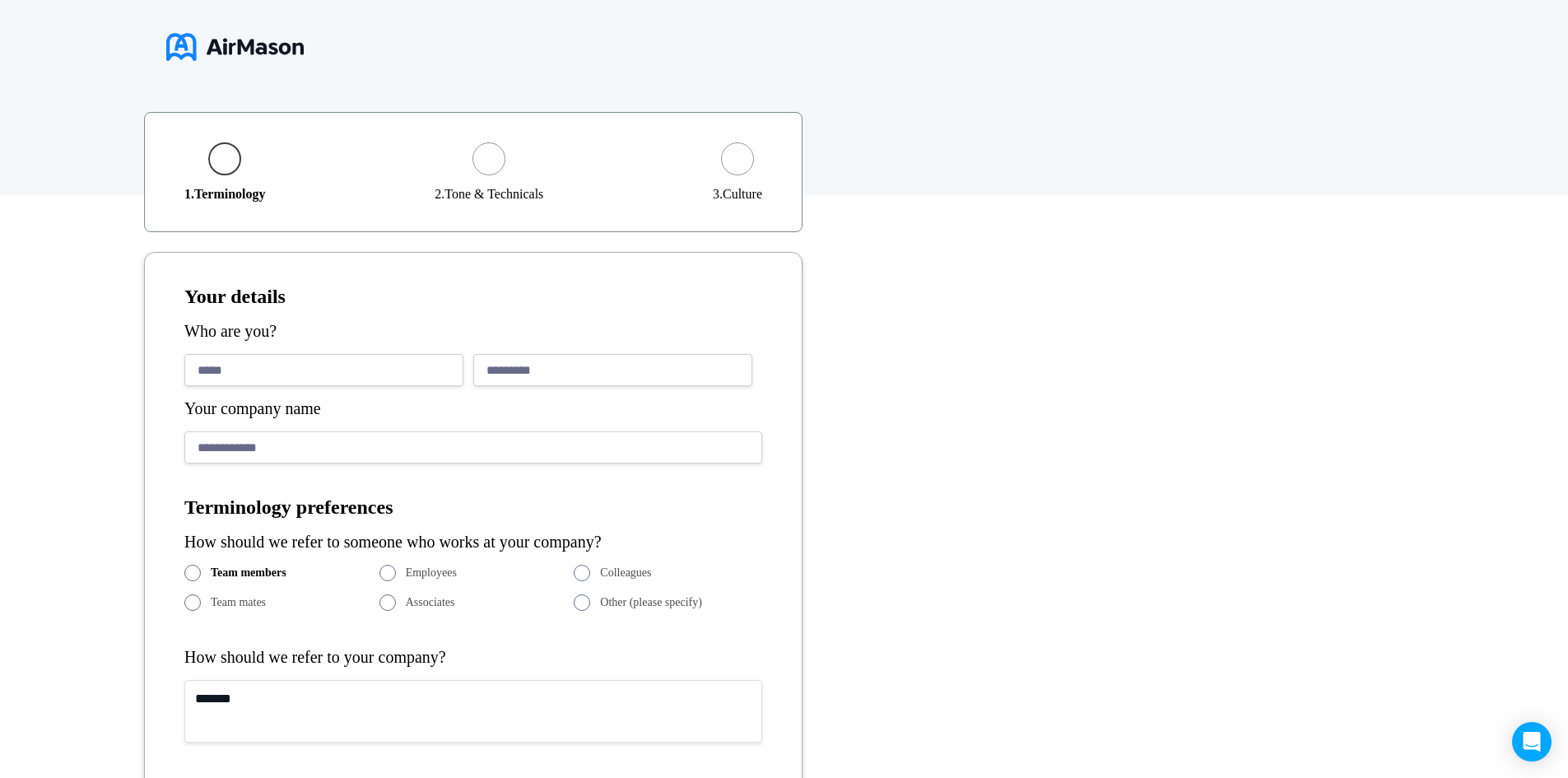 click on "*****" at bounding box center [323, 370] 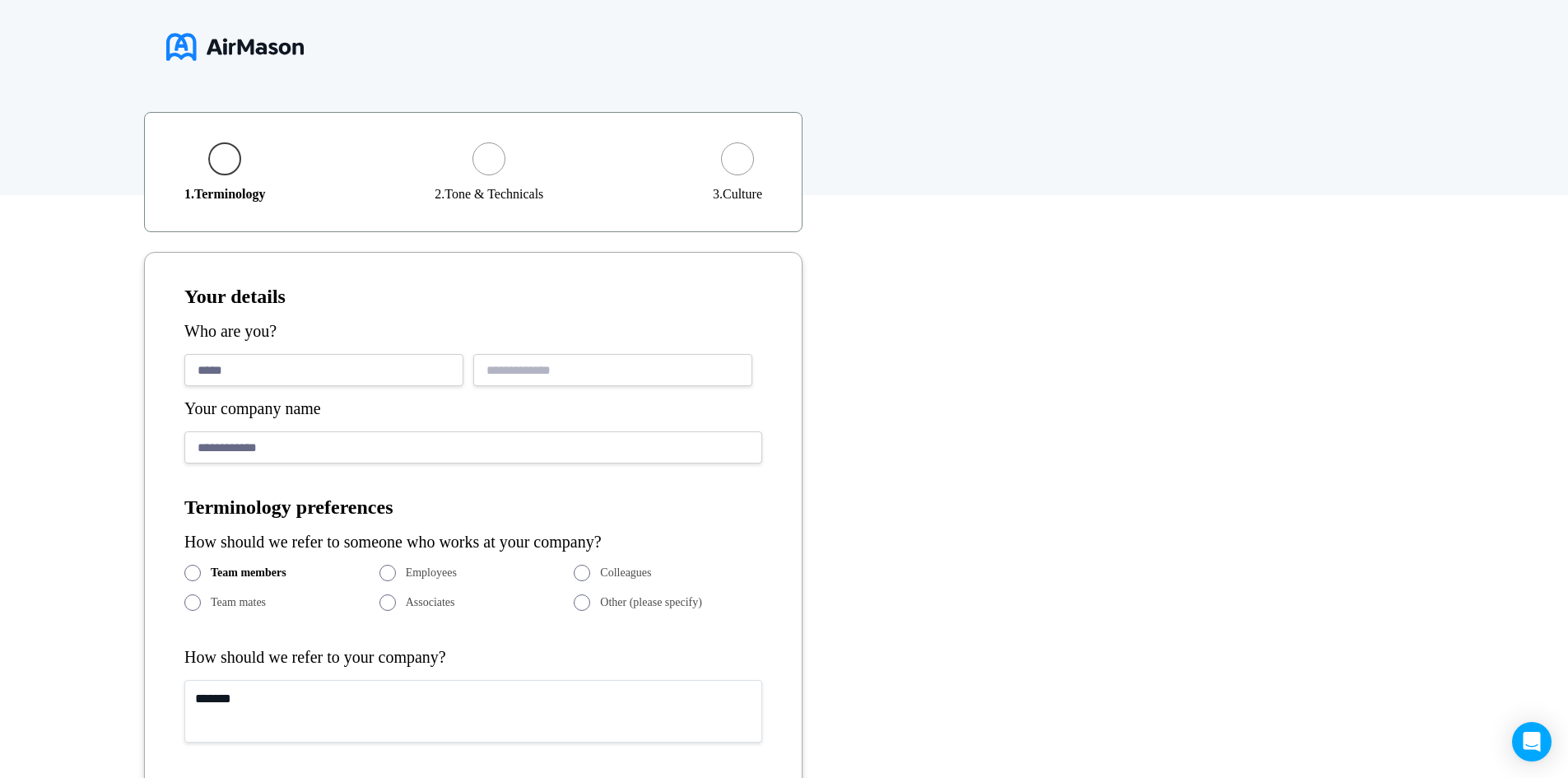 type 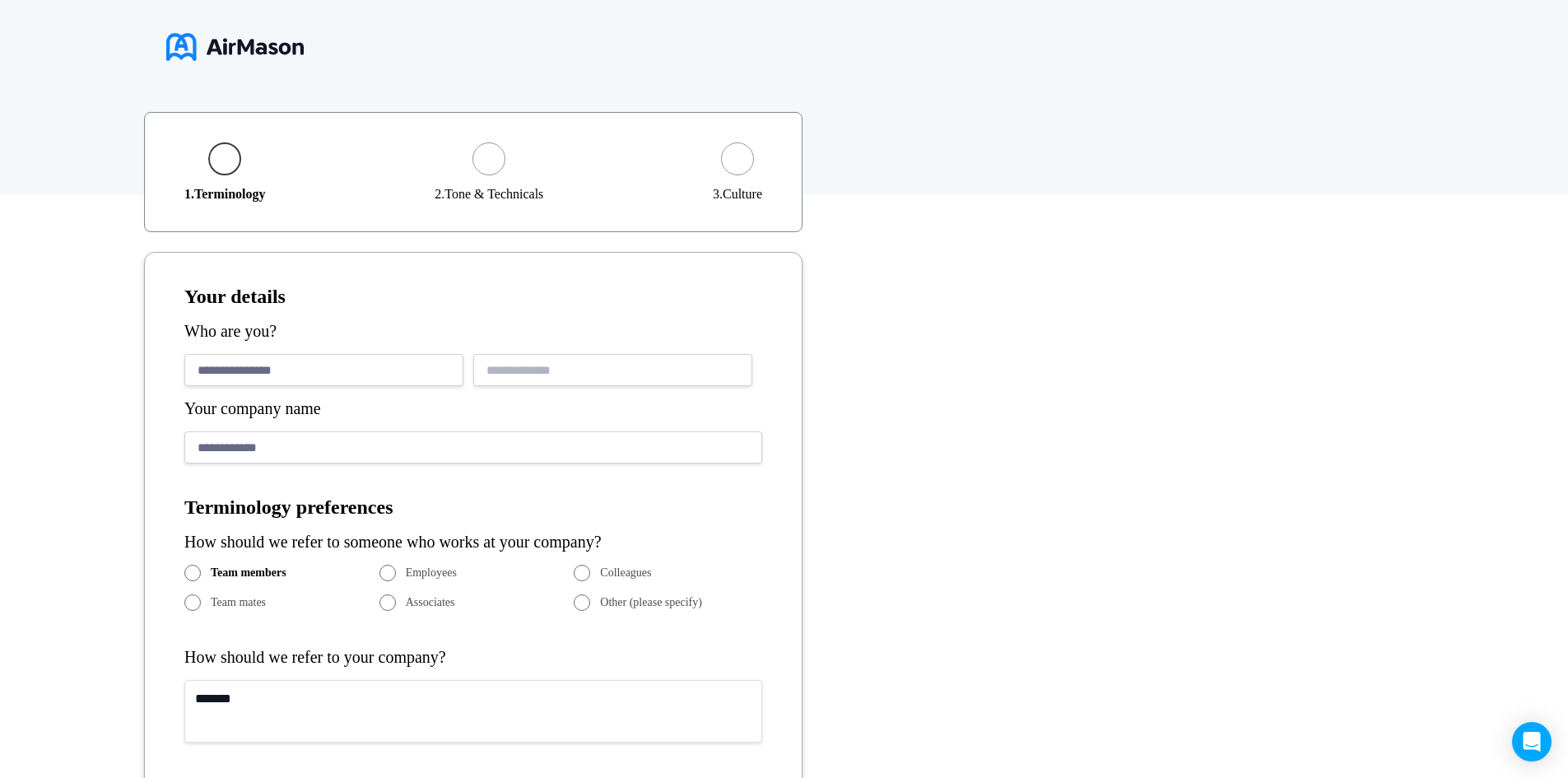 type on "**********" 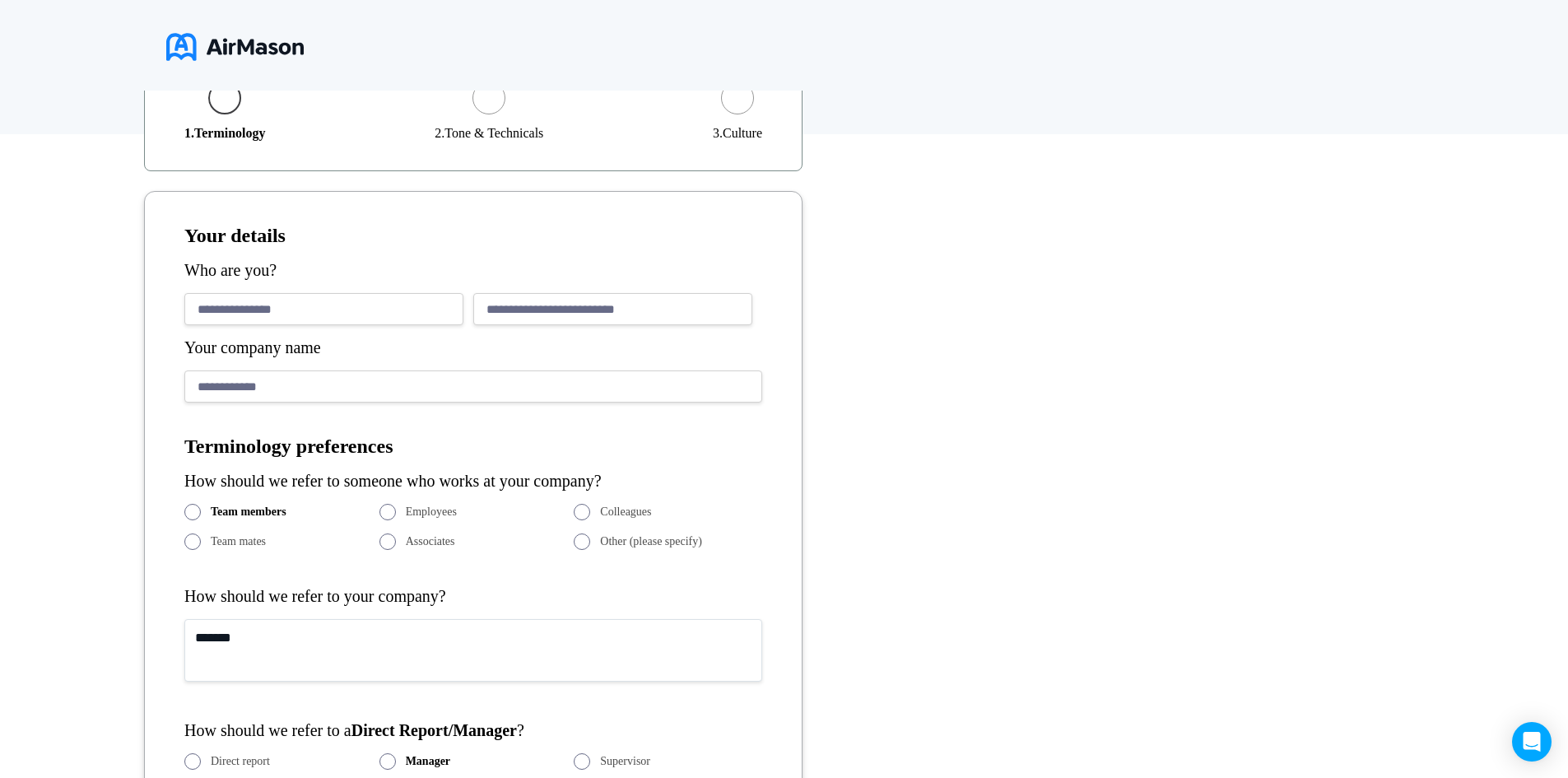 scroll, scrollTop: 133, scrollLeft: 0, axis: vertical 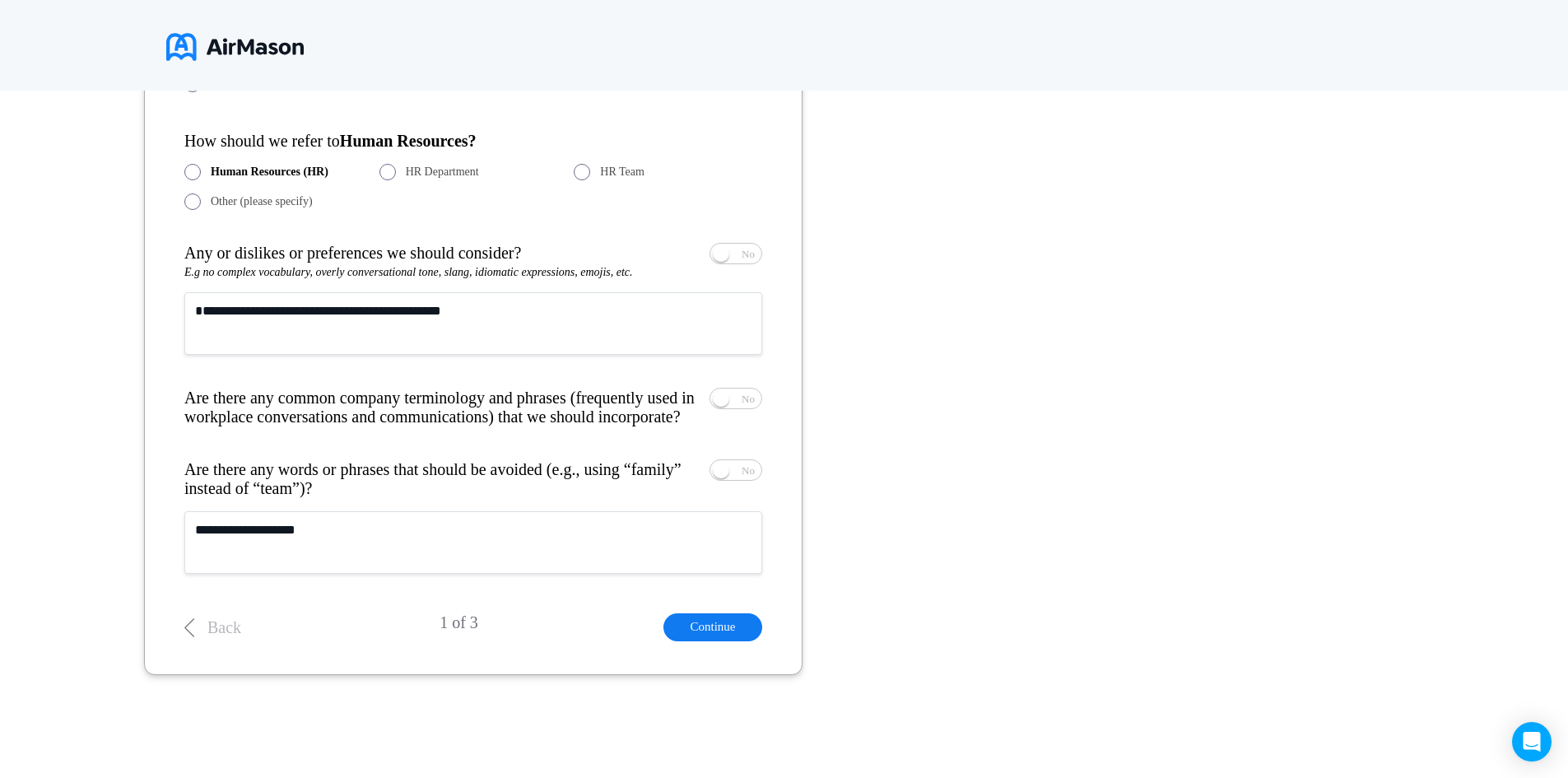 type on "**********" 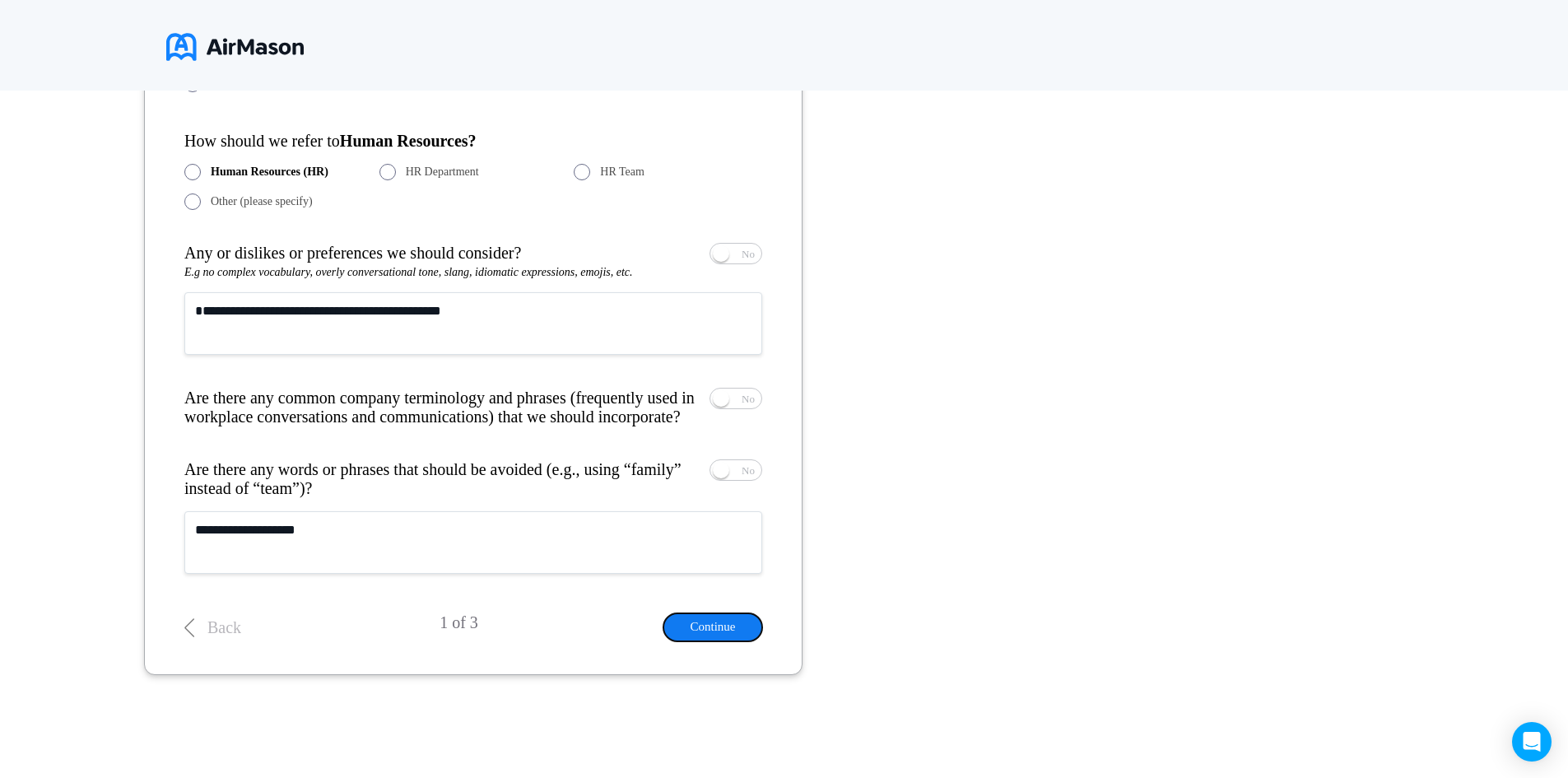 click on "Continue" at bounding box center (713, 627) 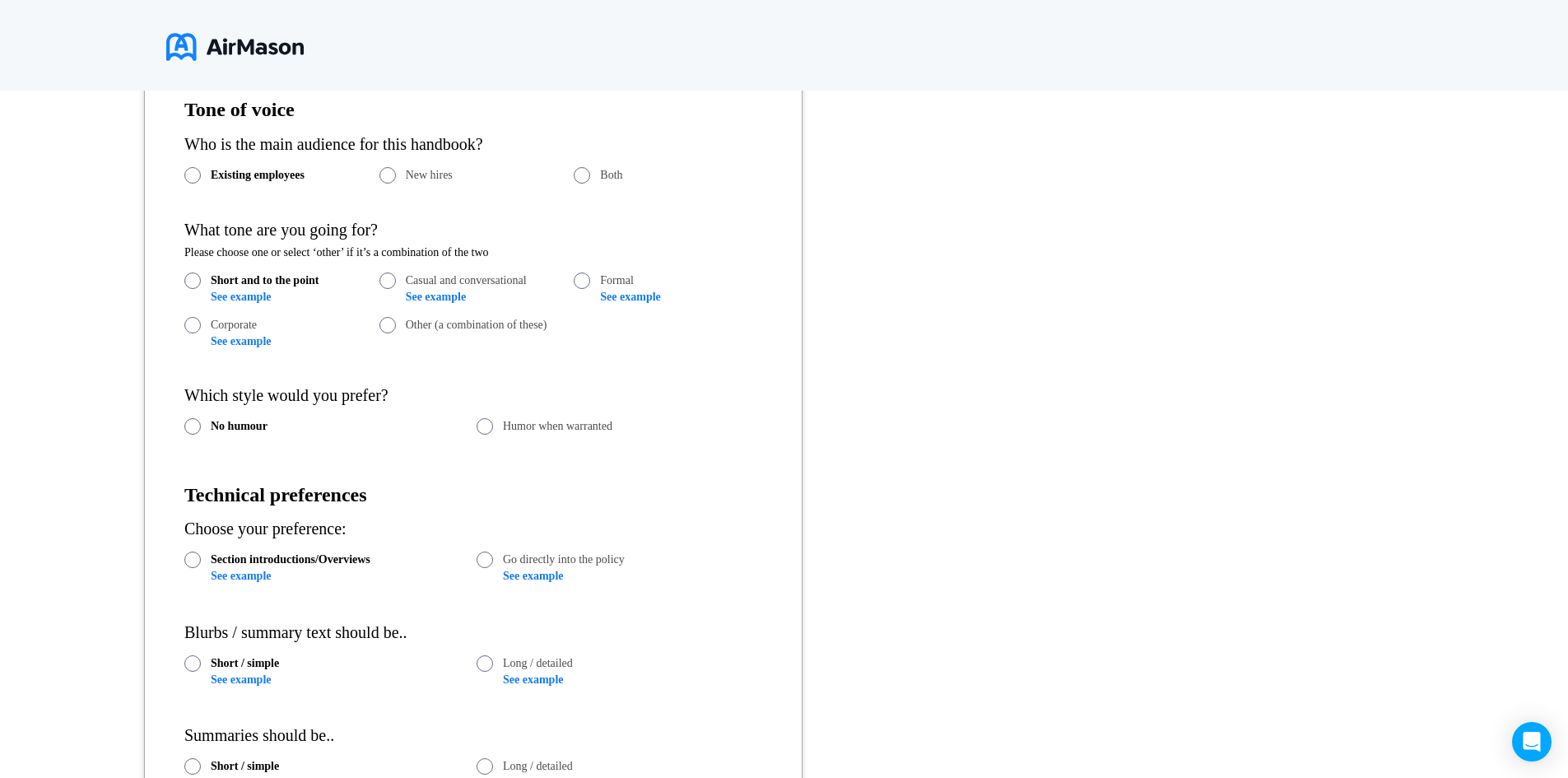 scroll, scrollTop: 443, scrollLeft: 0, axis: vertical 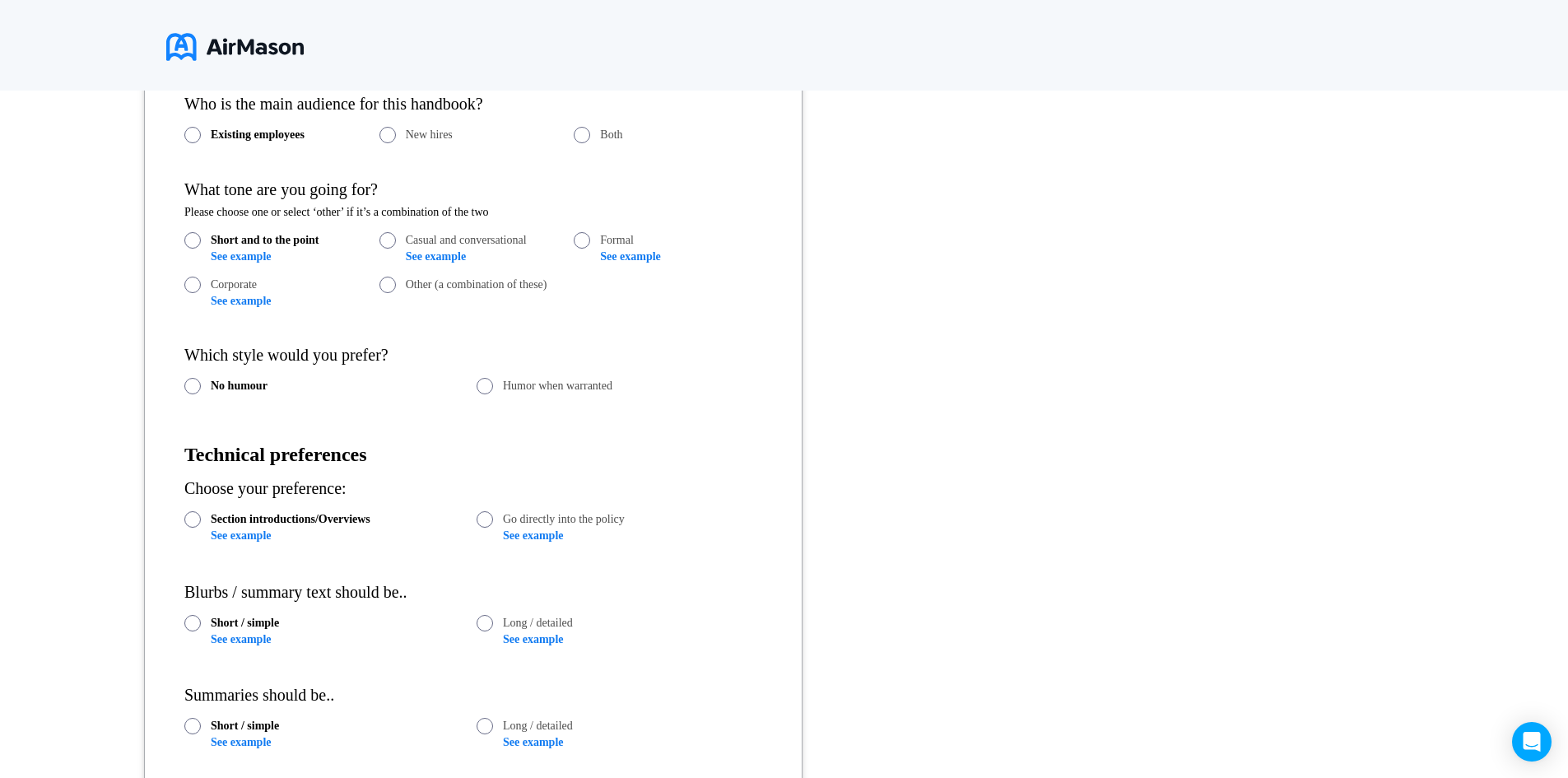 click on "Both" at bounding box center [668, 135] 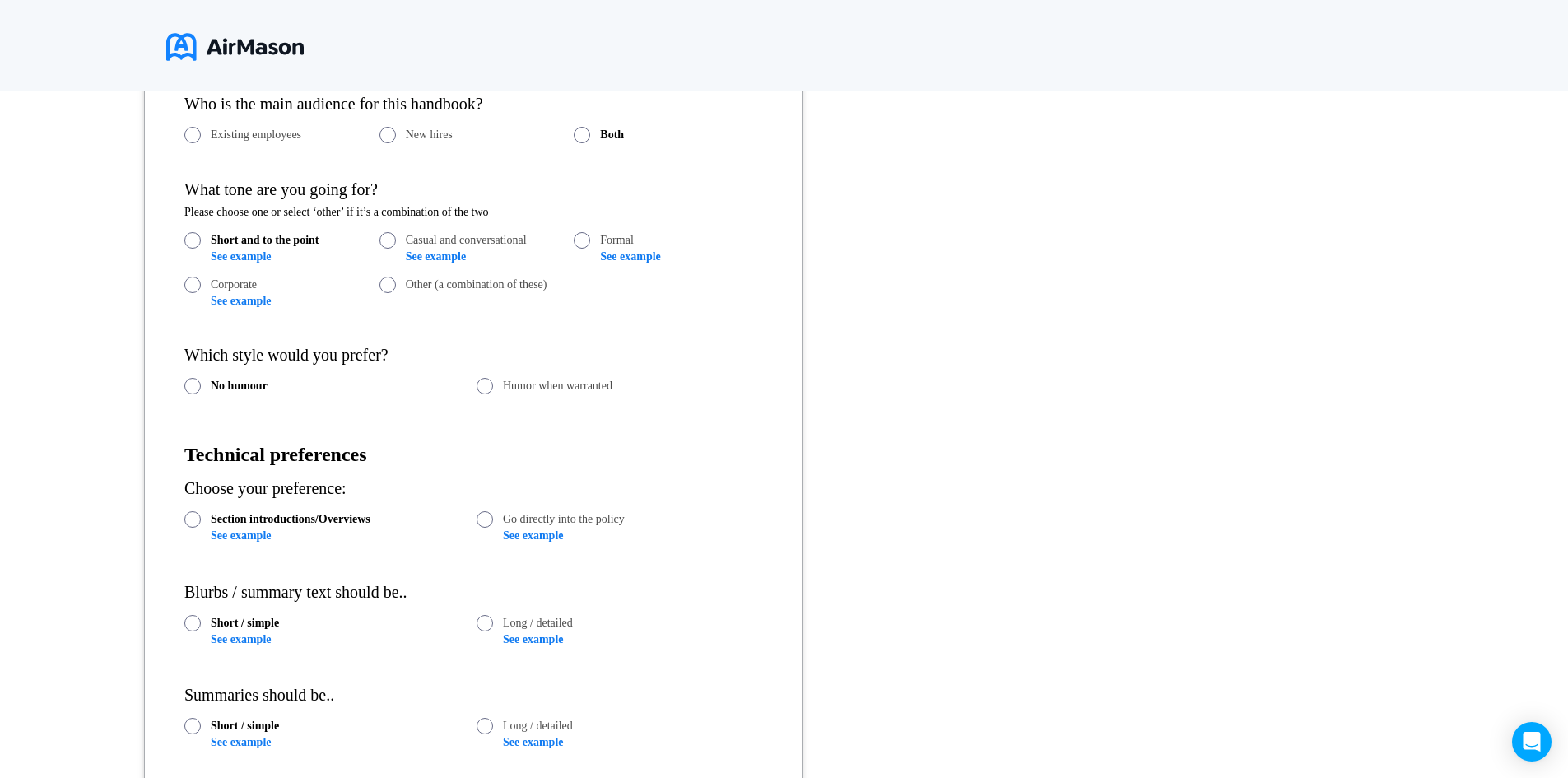 click on "See example" at bounding box center (240, 256) 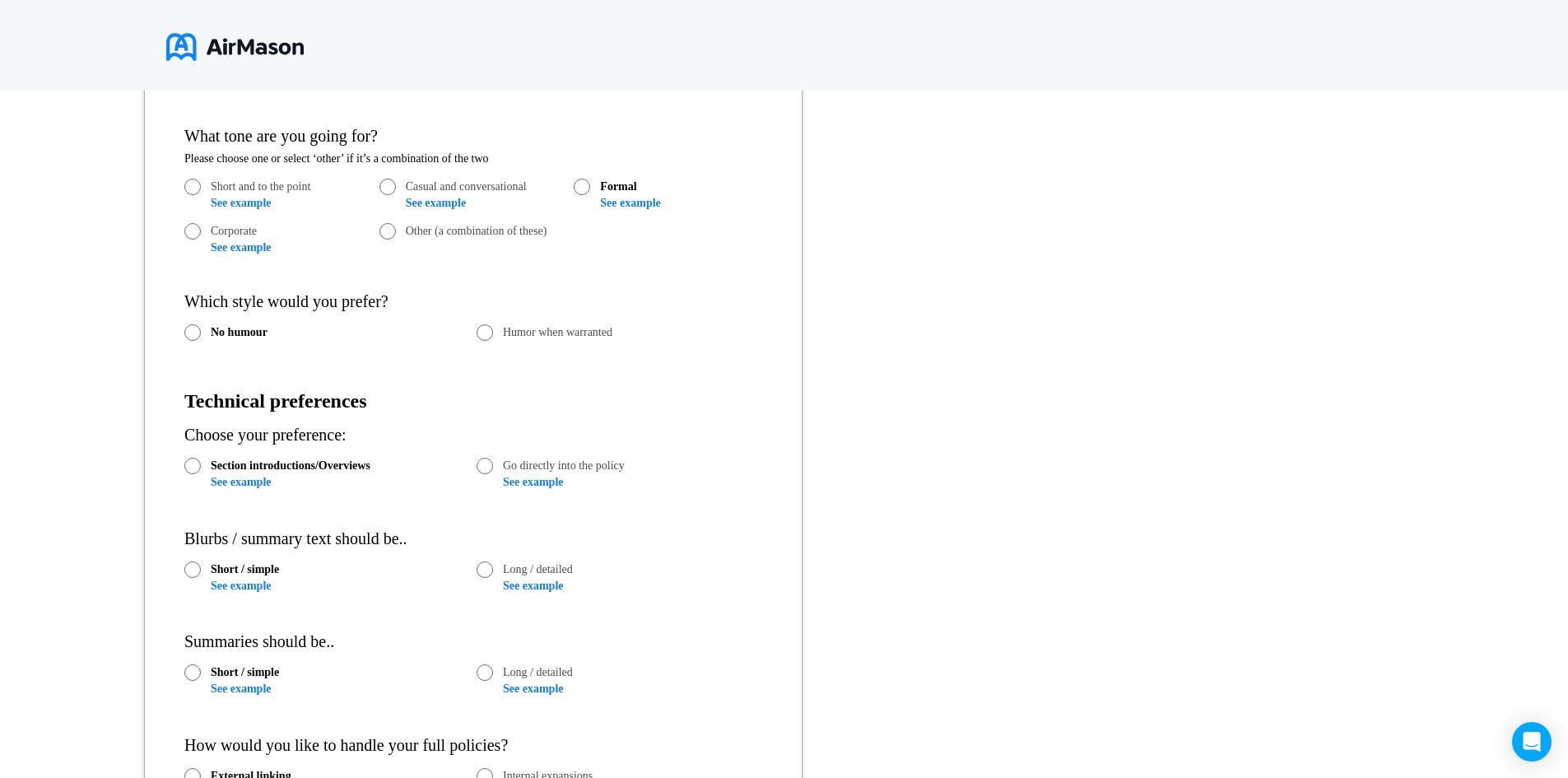 scroll, scrollTop: 525, scrollLeft: 0, axis: vertical 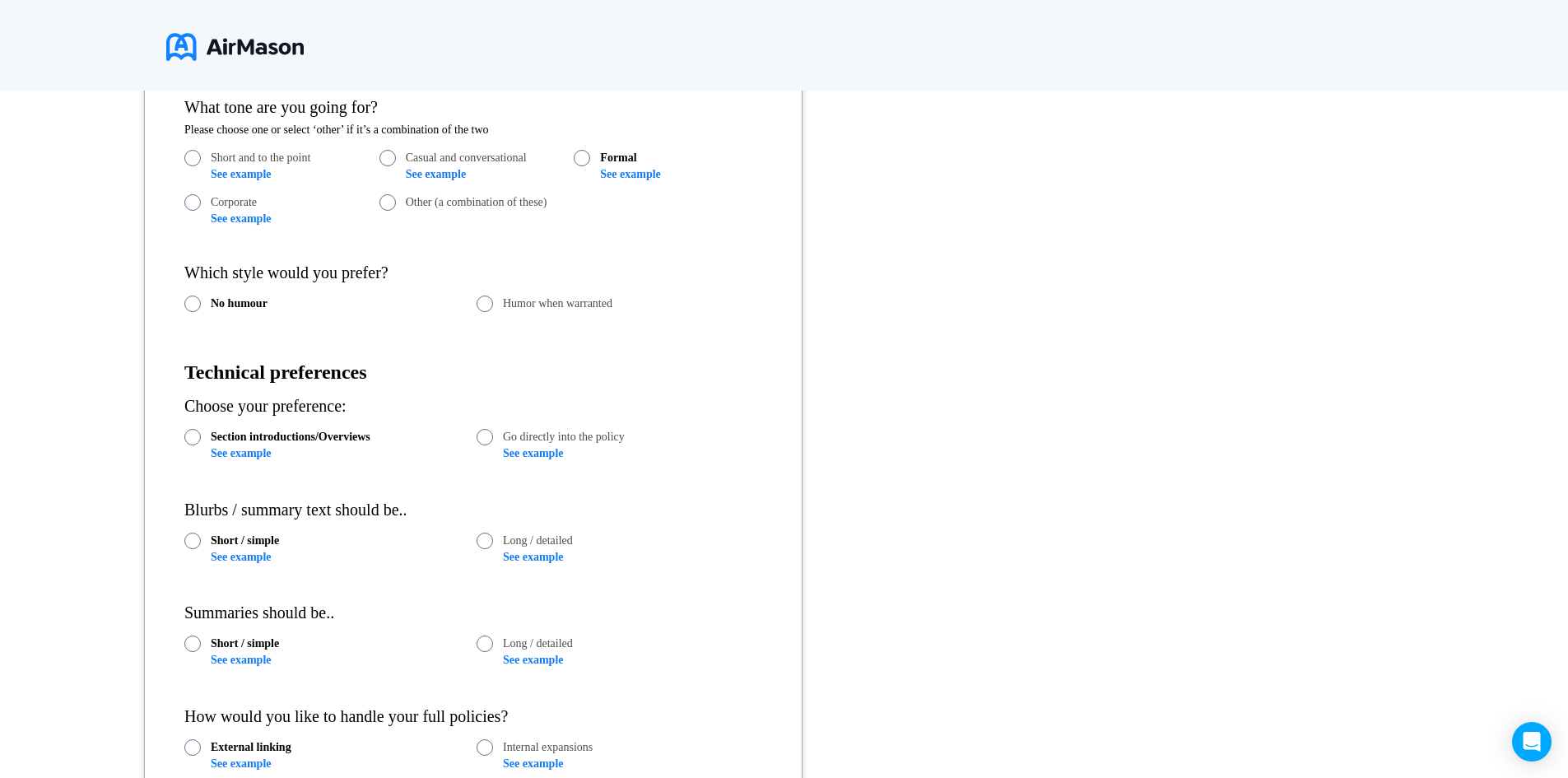 click on "See example" at bounding box center [240, 453] 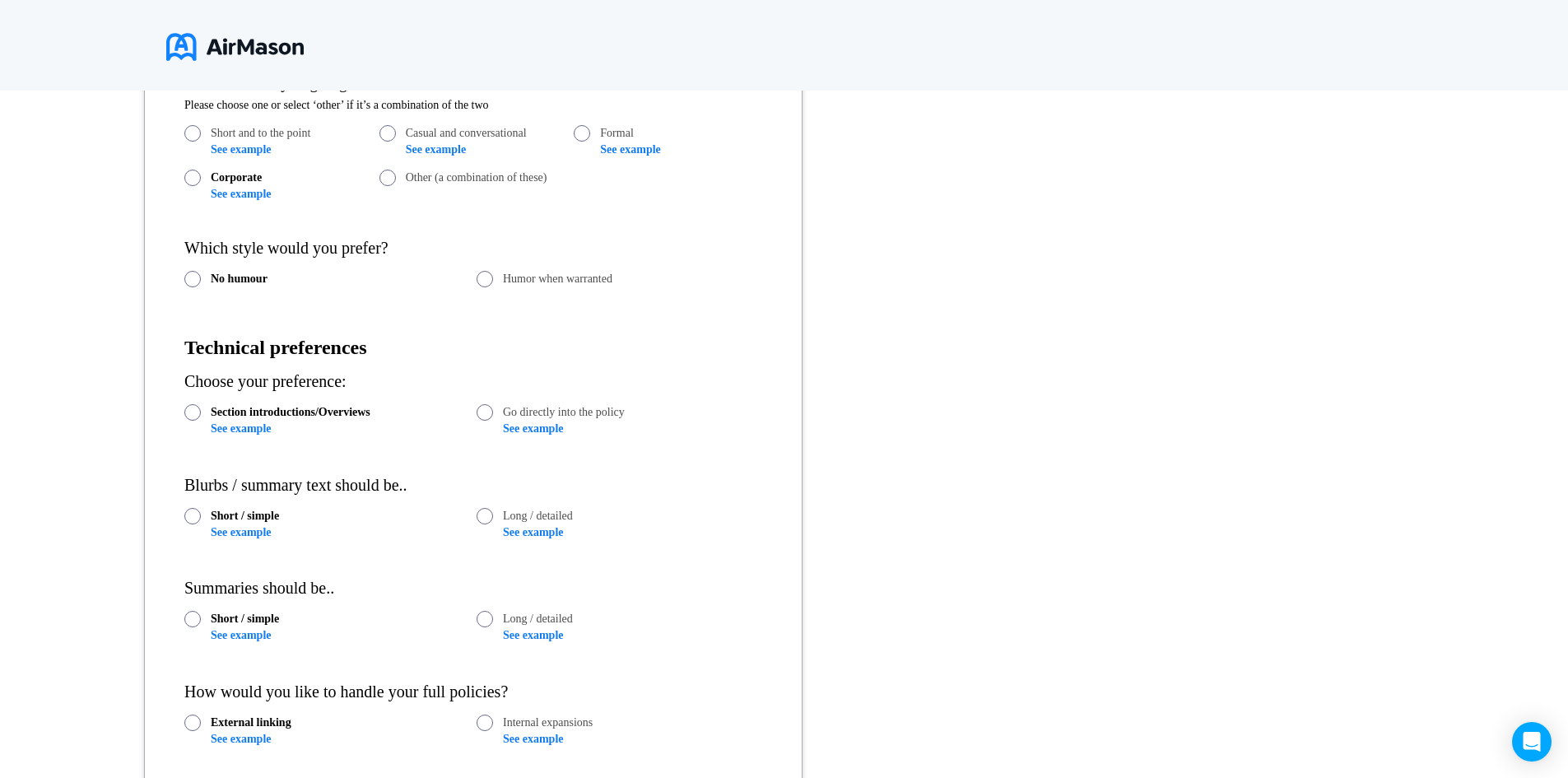 scroll, scrollTop: 525, scrollLeft: 0, axis: vertical 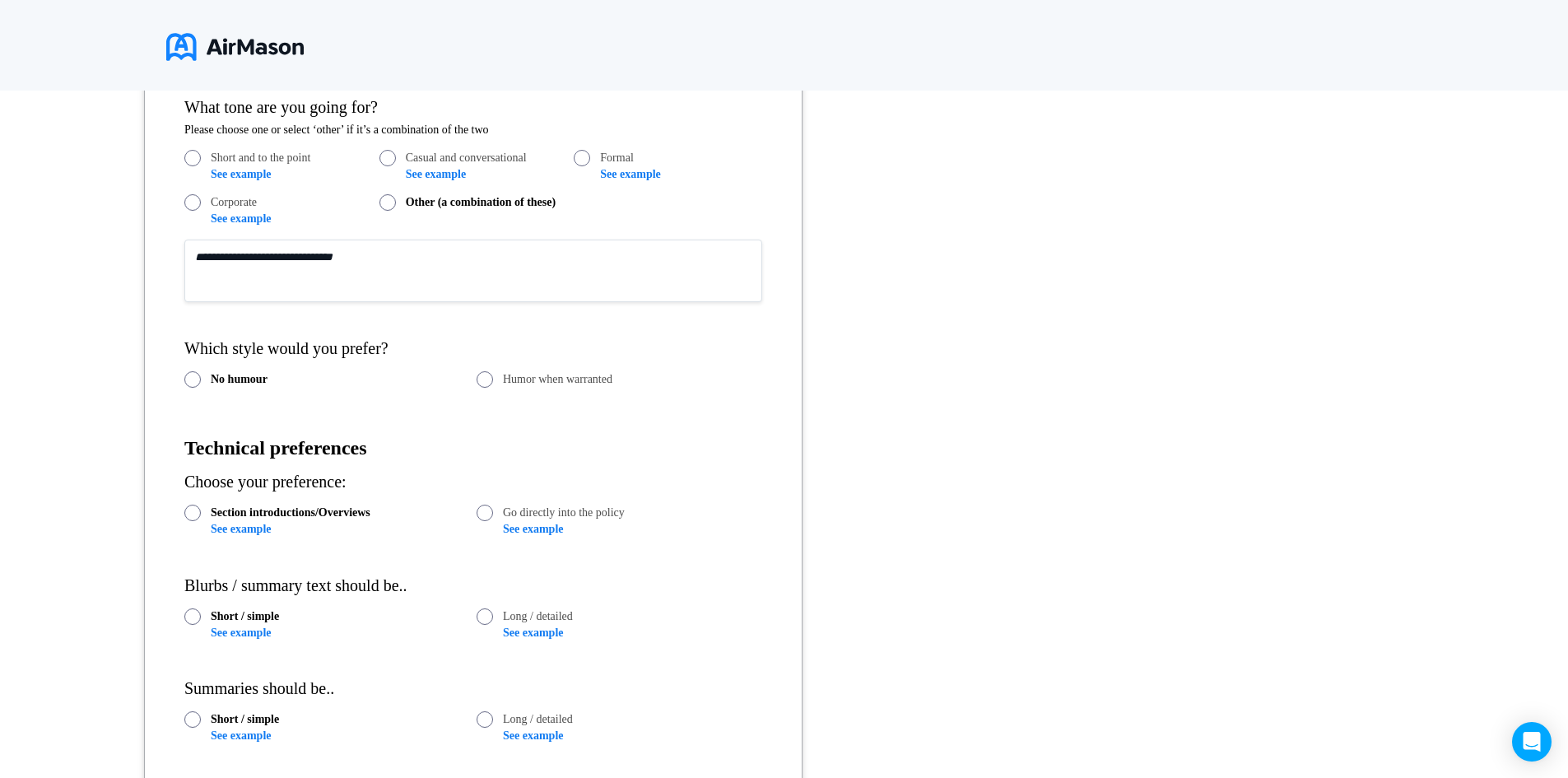 click at bounding box center (473, 271) 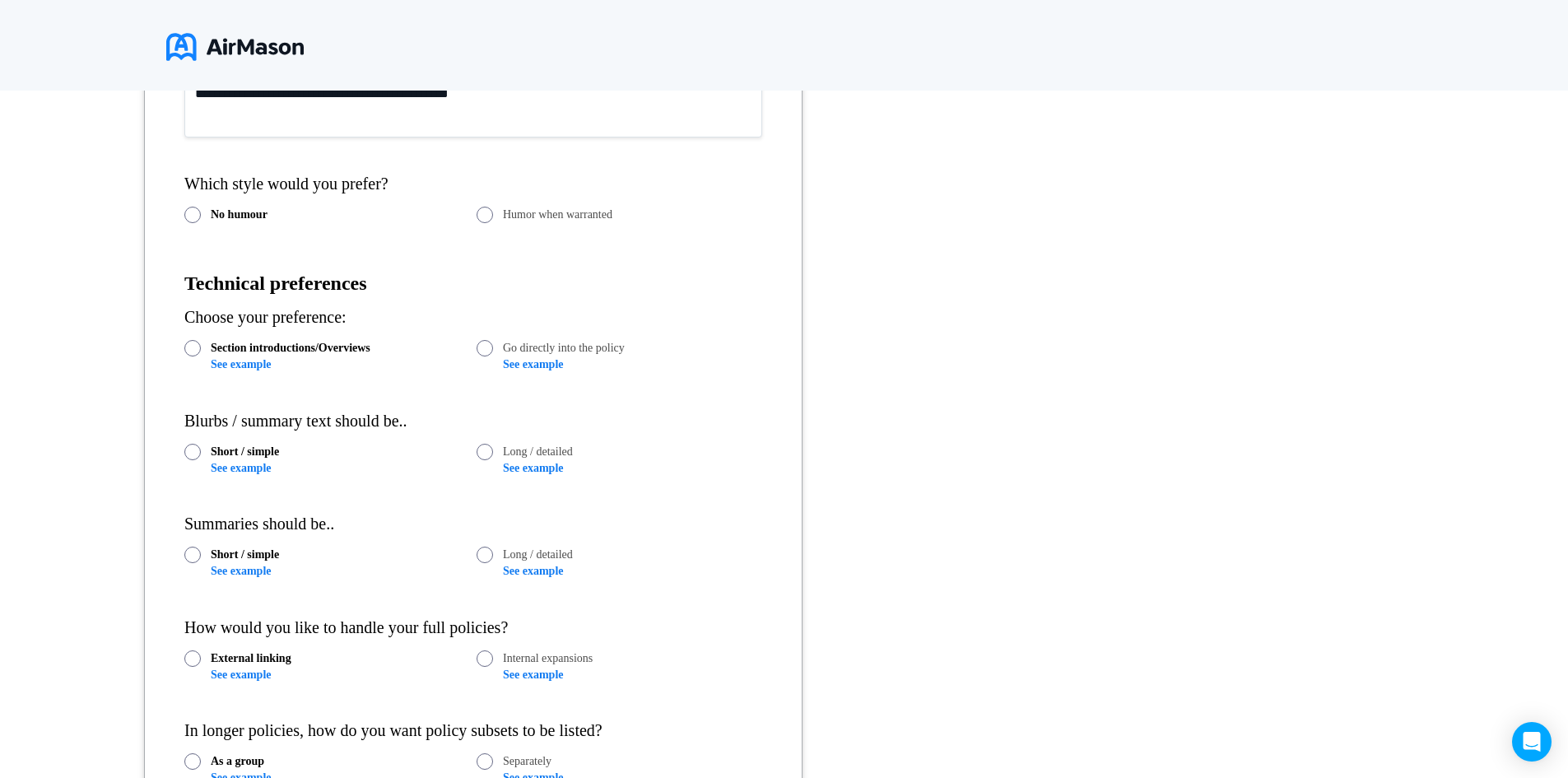 scroll, scrollTop: 772, scrollLeft: 0, axis: vertical 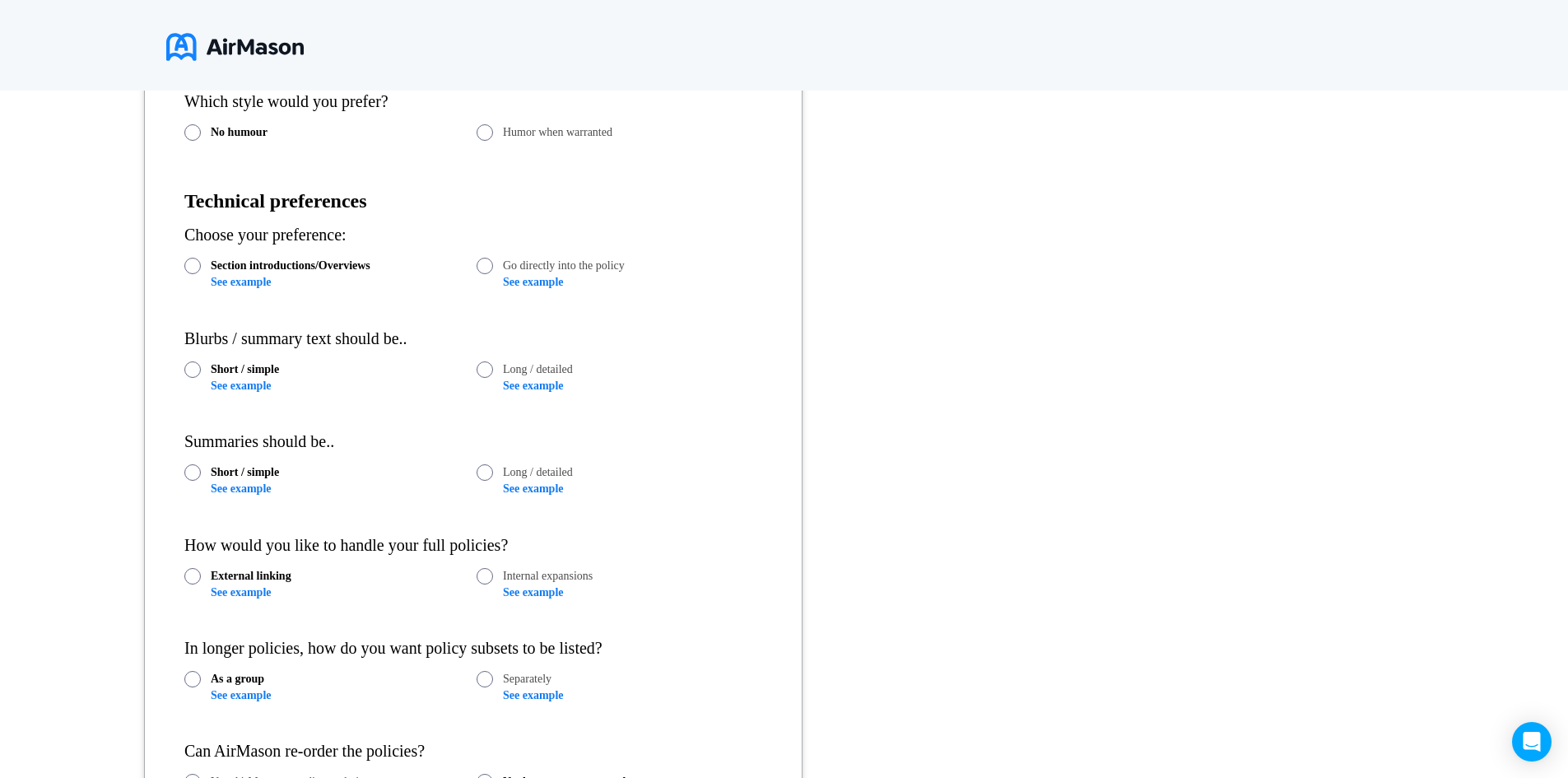 type on "**********" 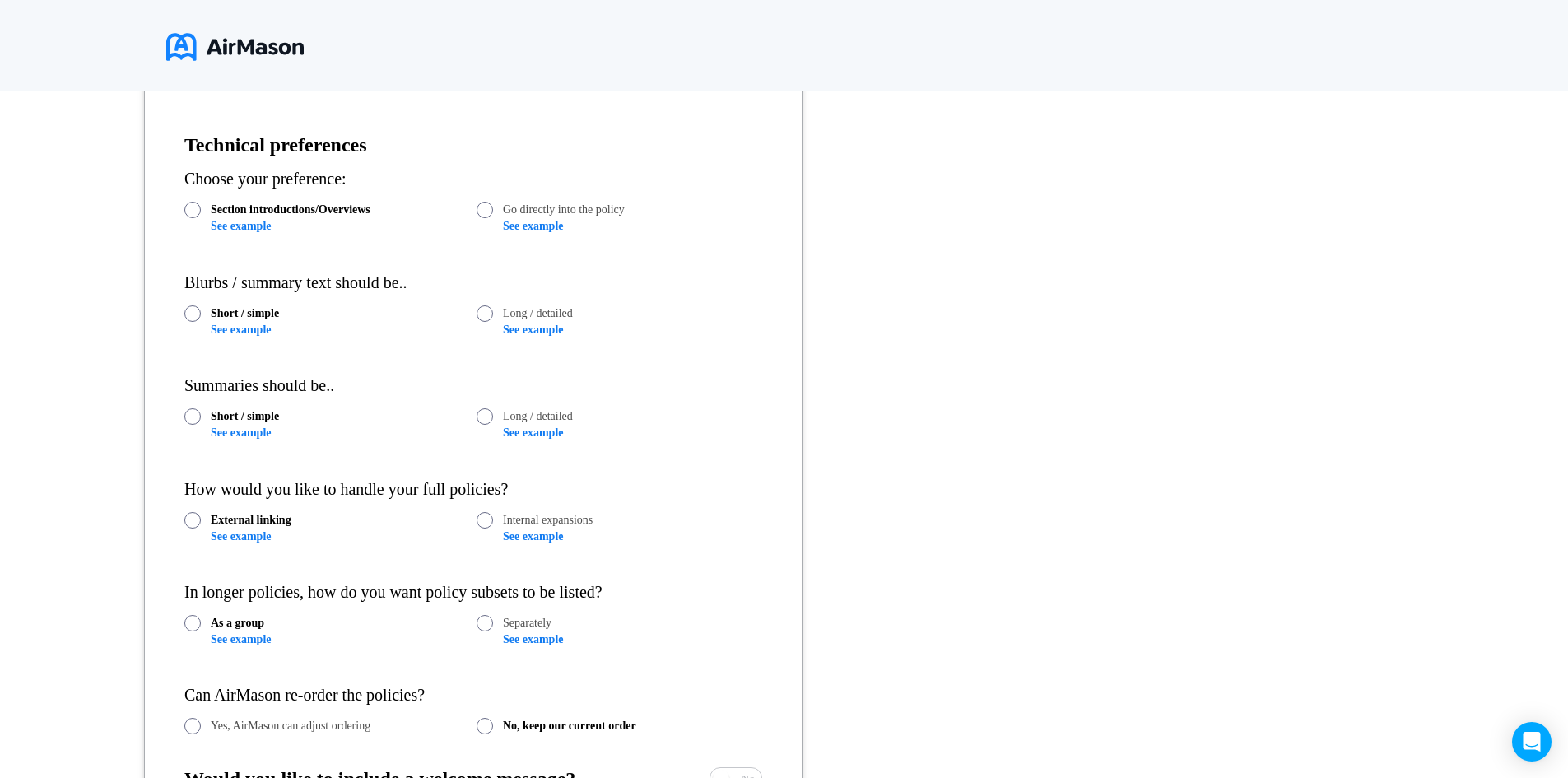 scroll, scrollTop: 855, scrollLeft: 0, axis: vertical 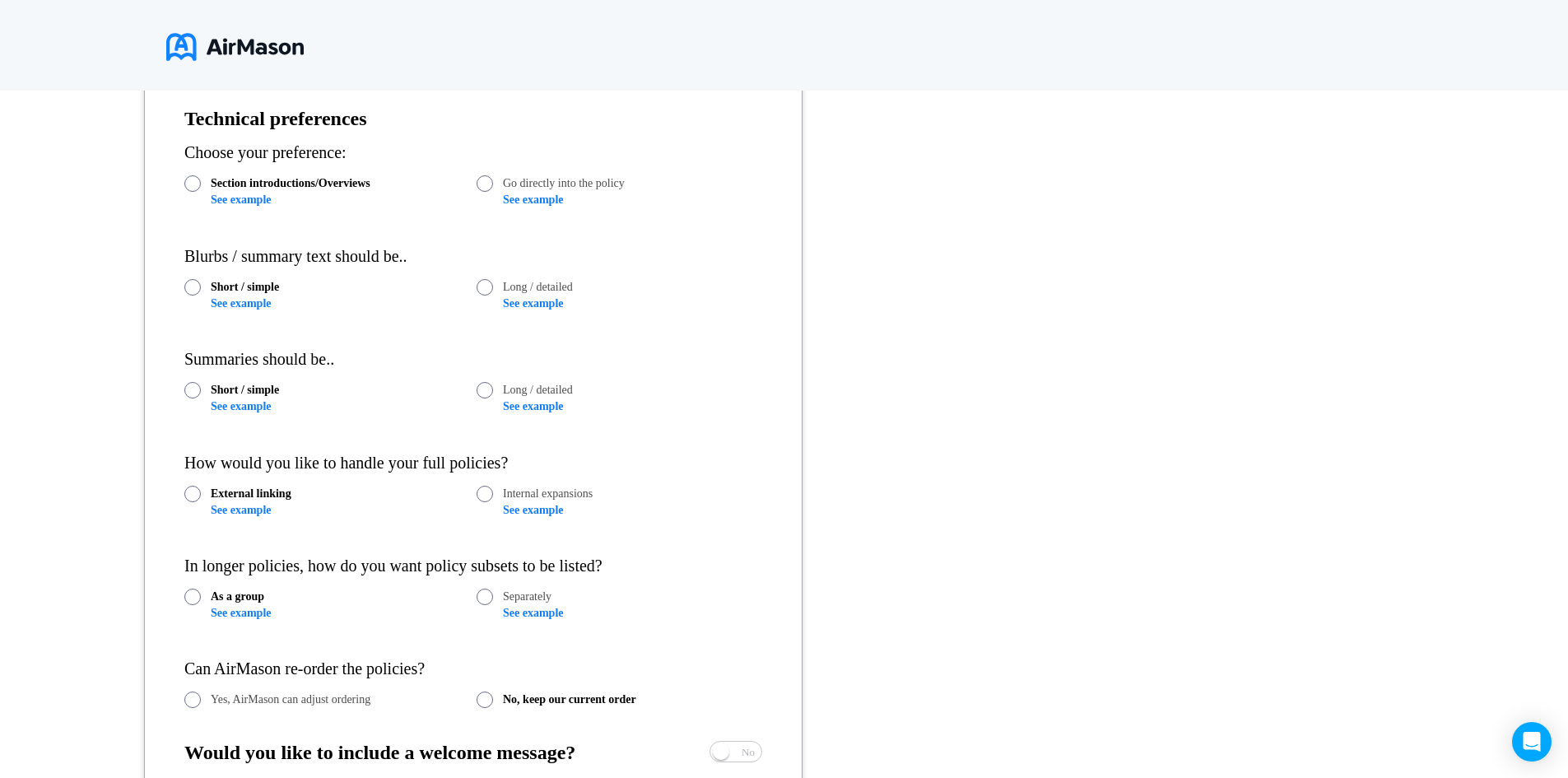 click on "See example" at bounding box center [240, 510] 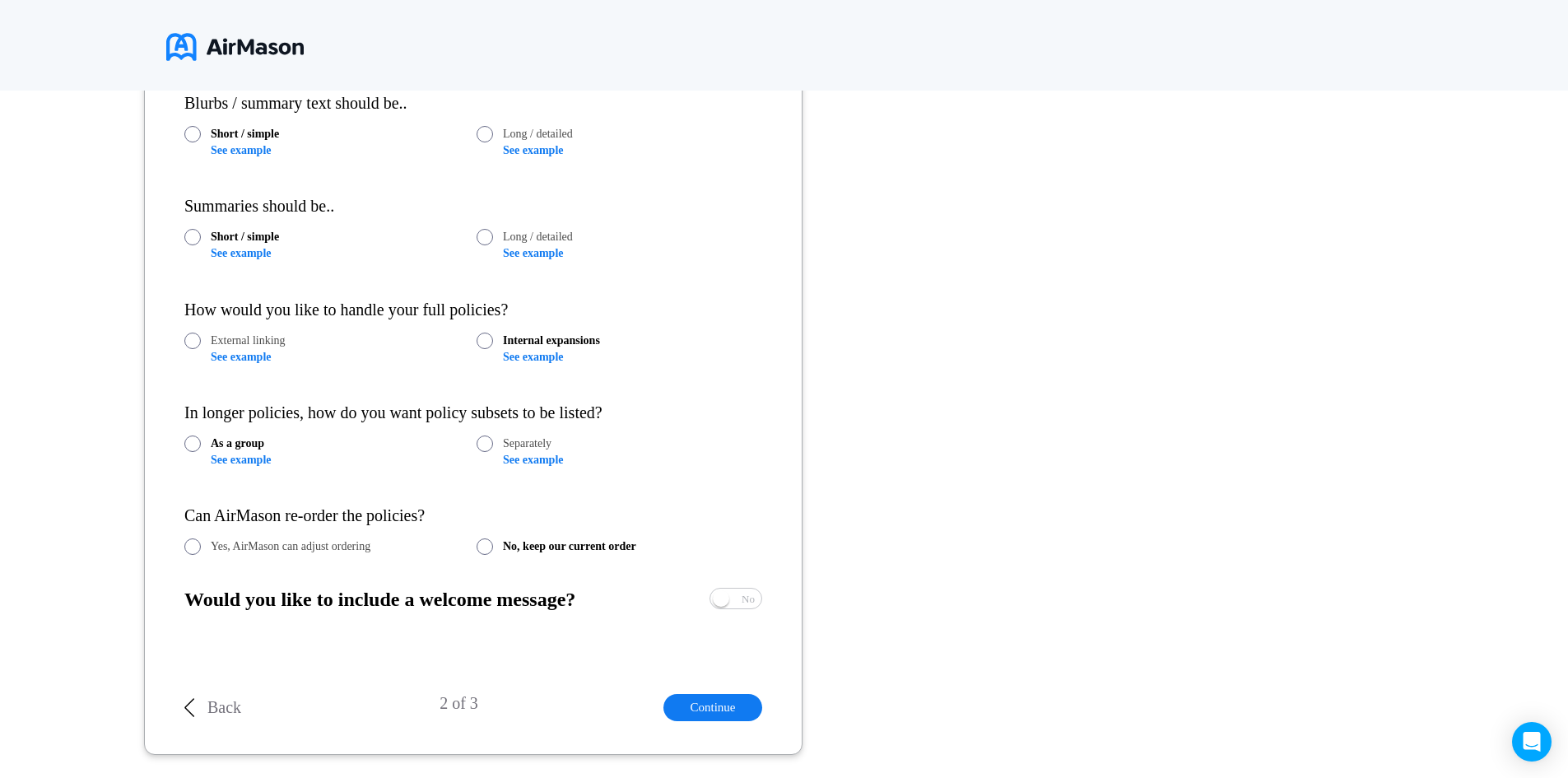 scroll, scrollTop: 1019, scrollLeft: 0, axis: vertical 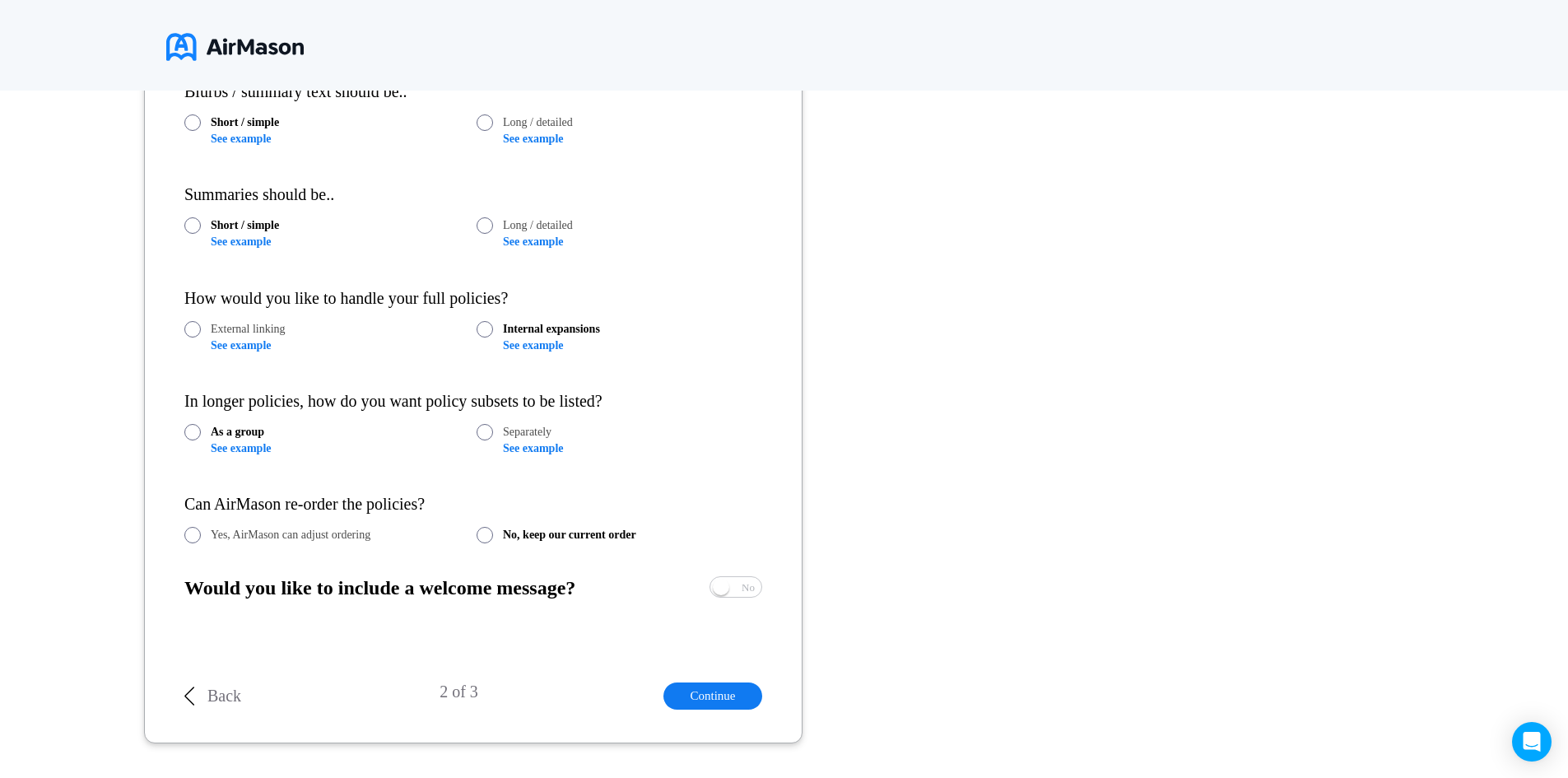 click on "See example" at bounding box center (240, 448) 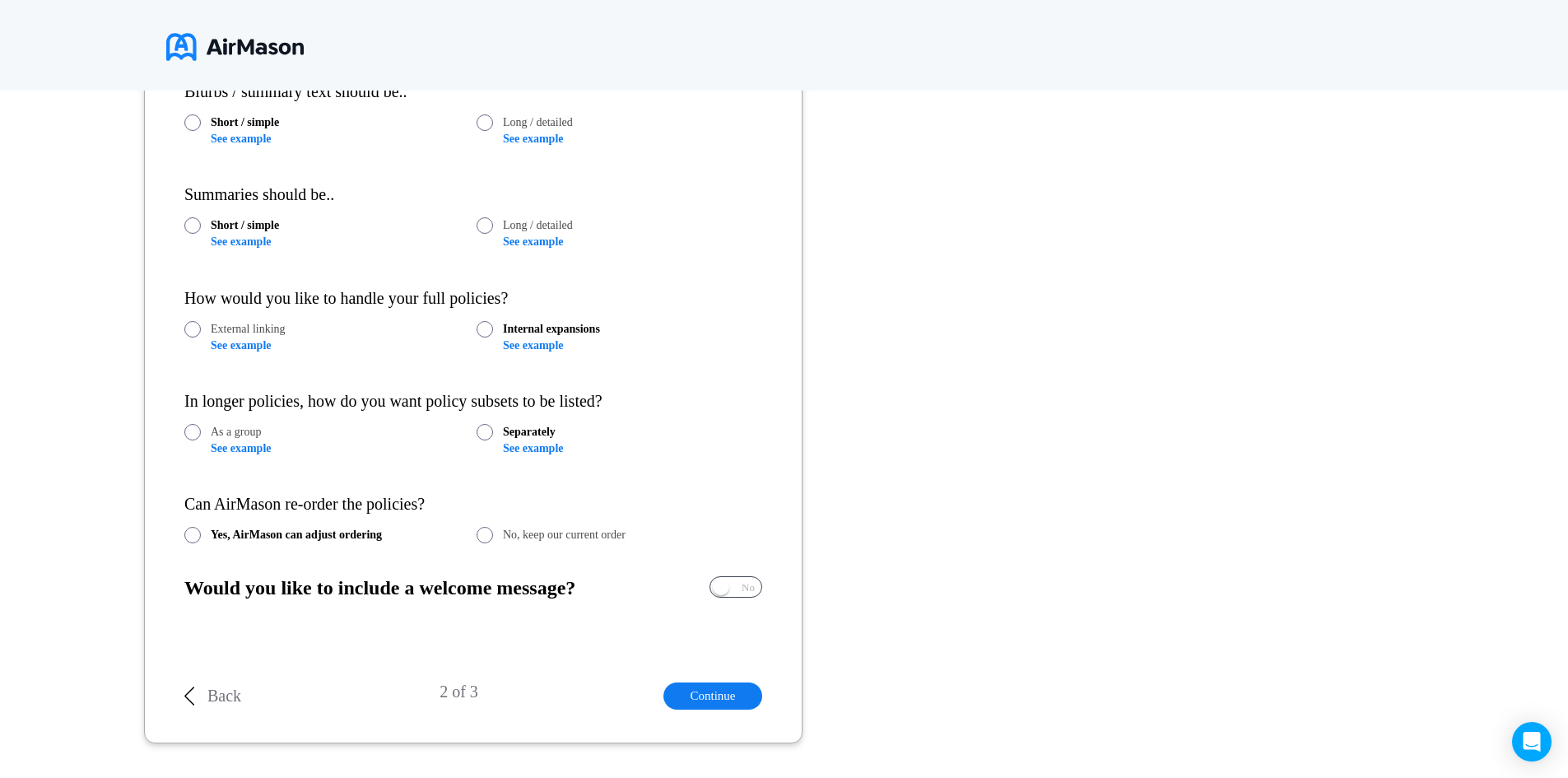click on "No" at bounding box center (748, 587) 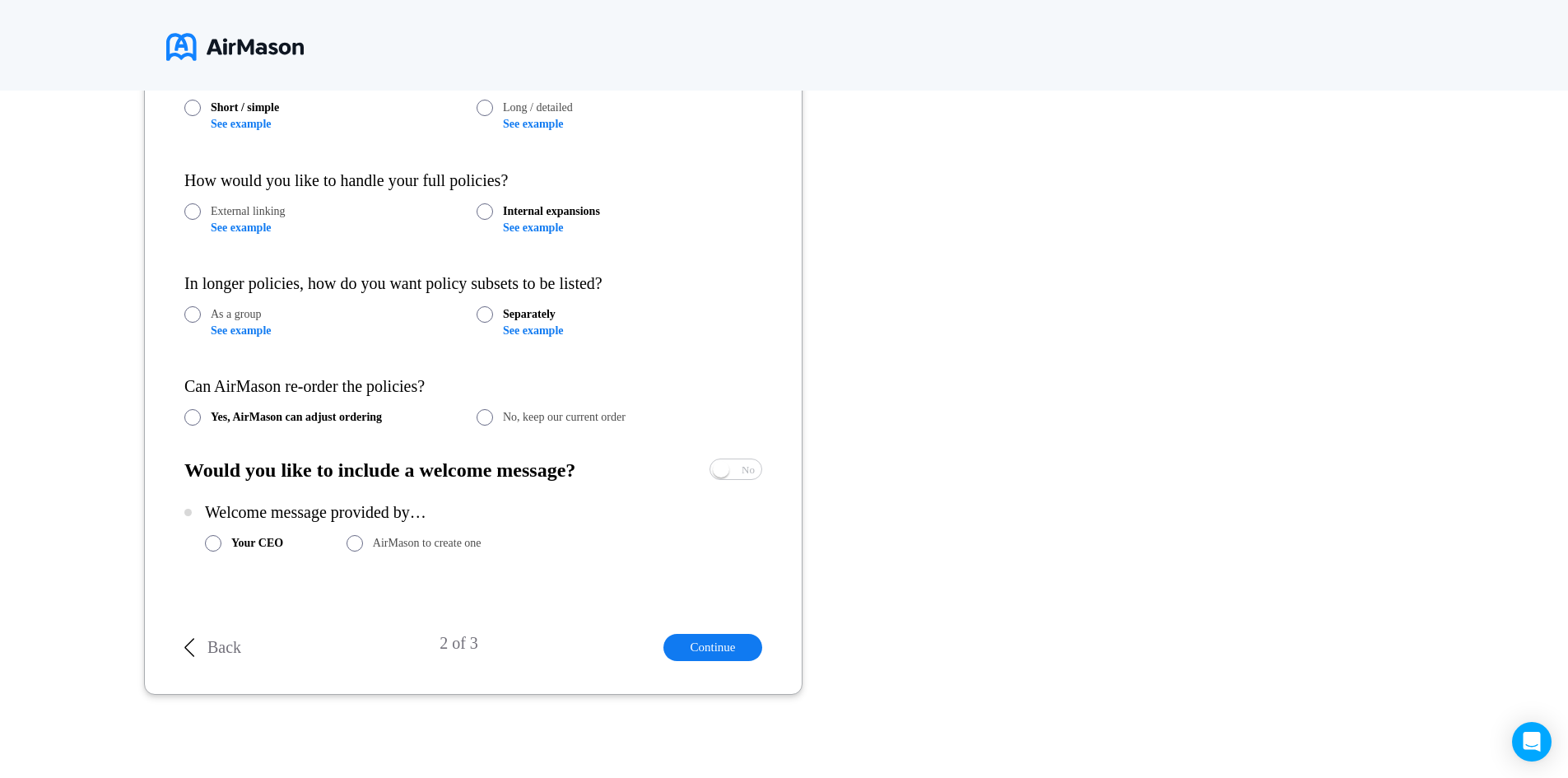 scroll, scrollTop: 1157, scrollLeft: 0, axis: vertical 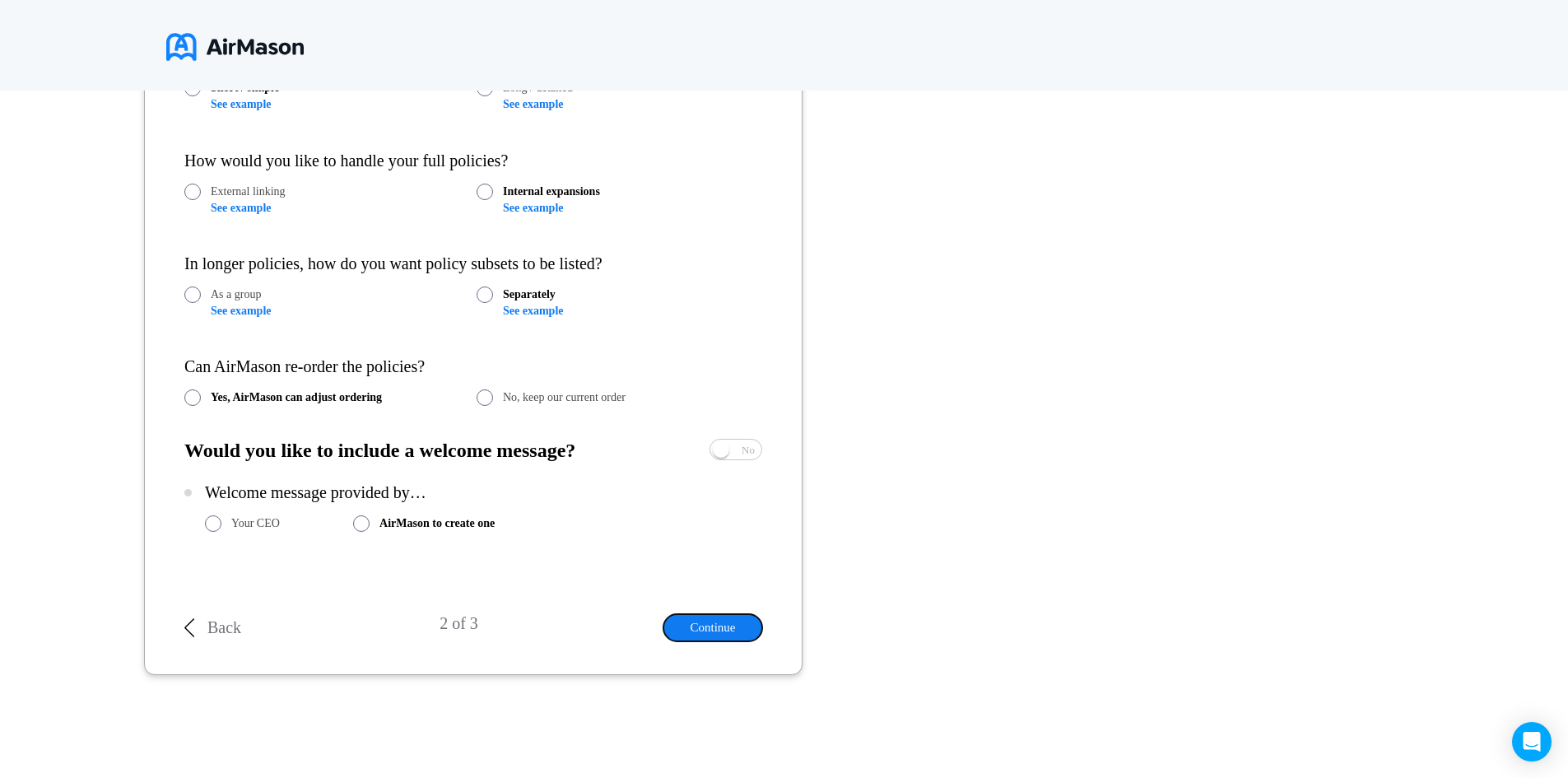click on "Continue" at bounding box center (713, 627) 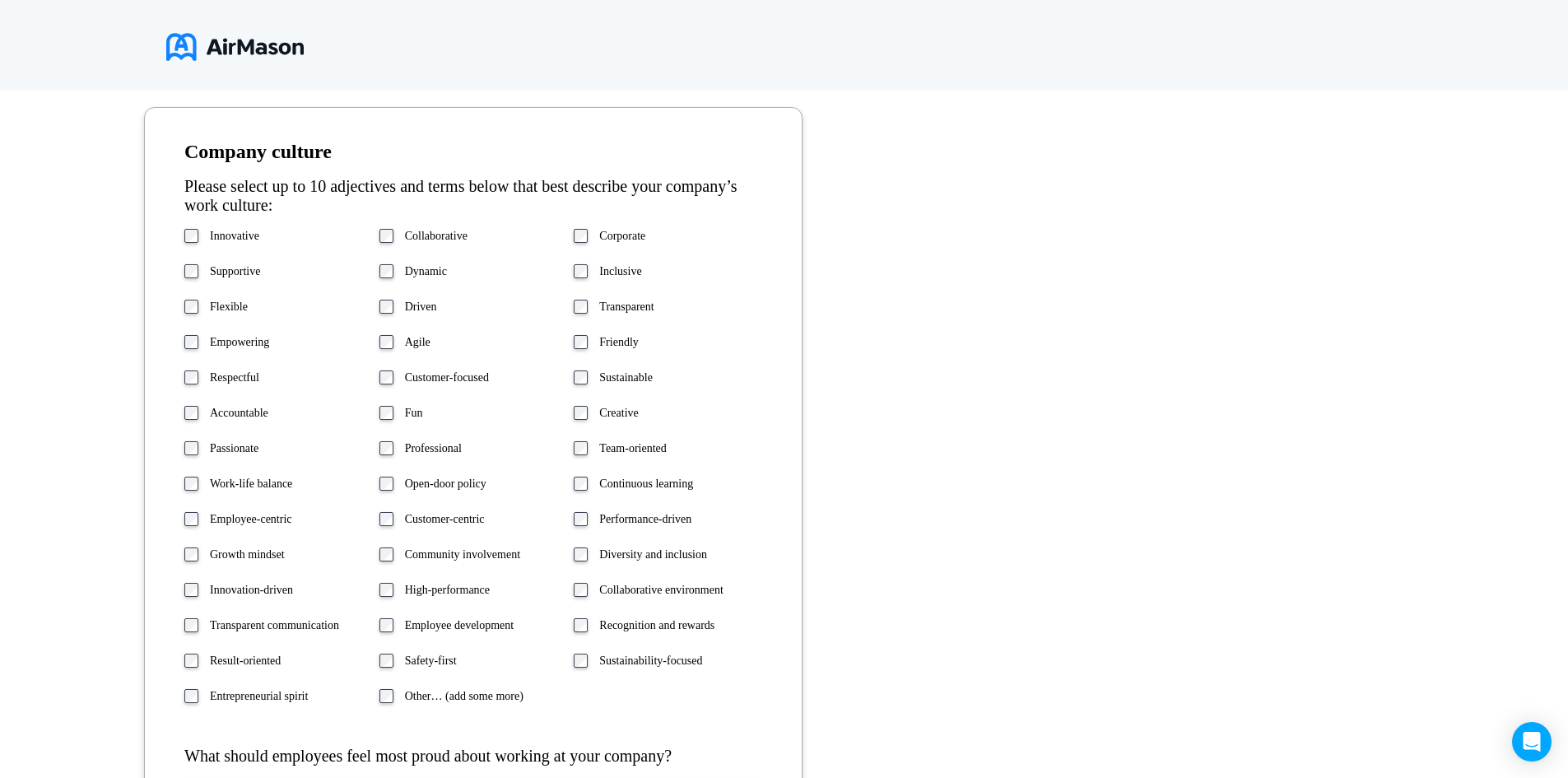 scroll, scrollTop: 443, scrollLeft: 0, axis: vertical 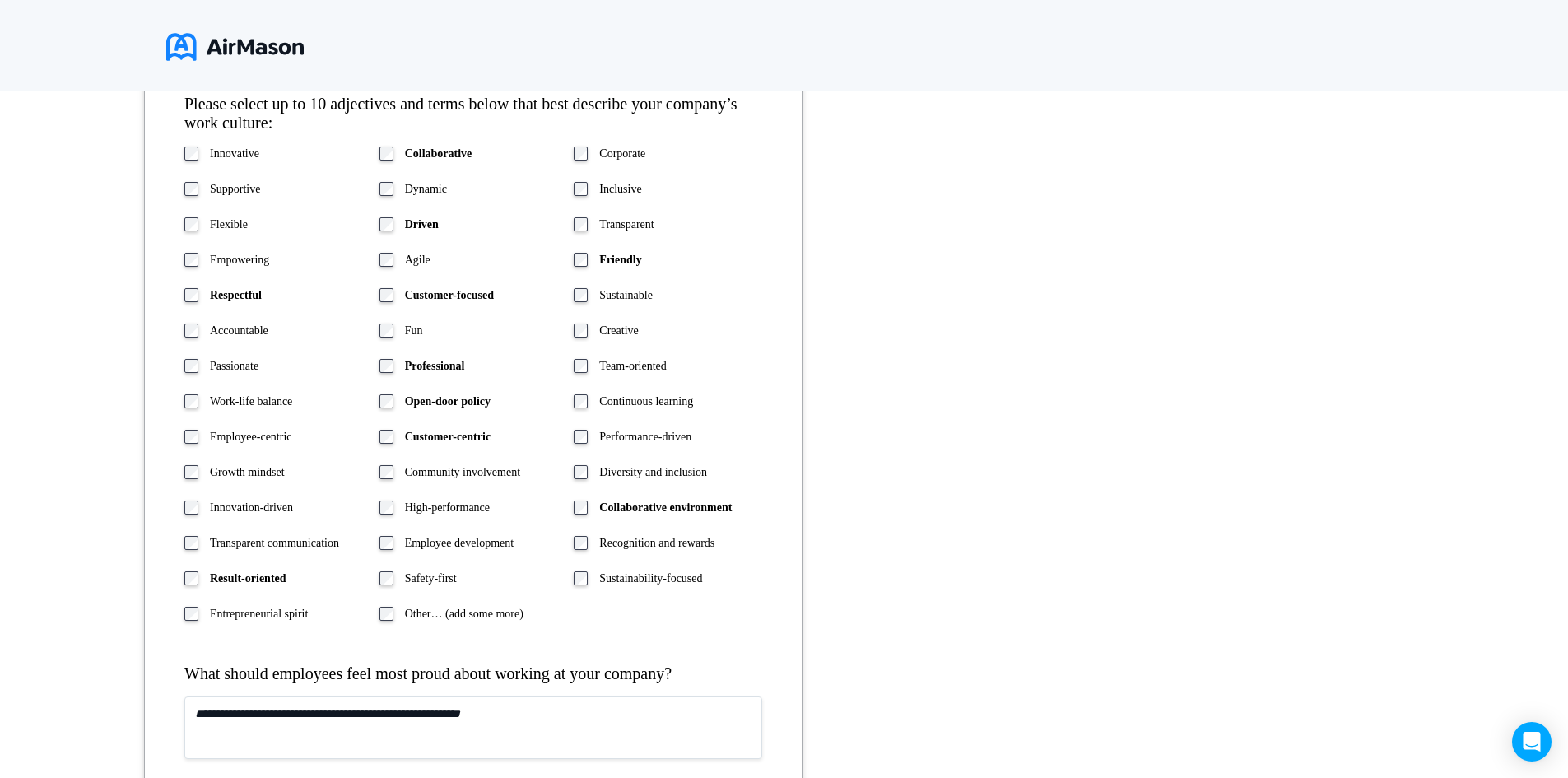 click at bounding box center (473, 728) 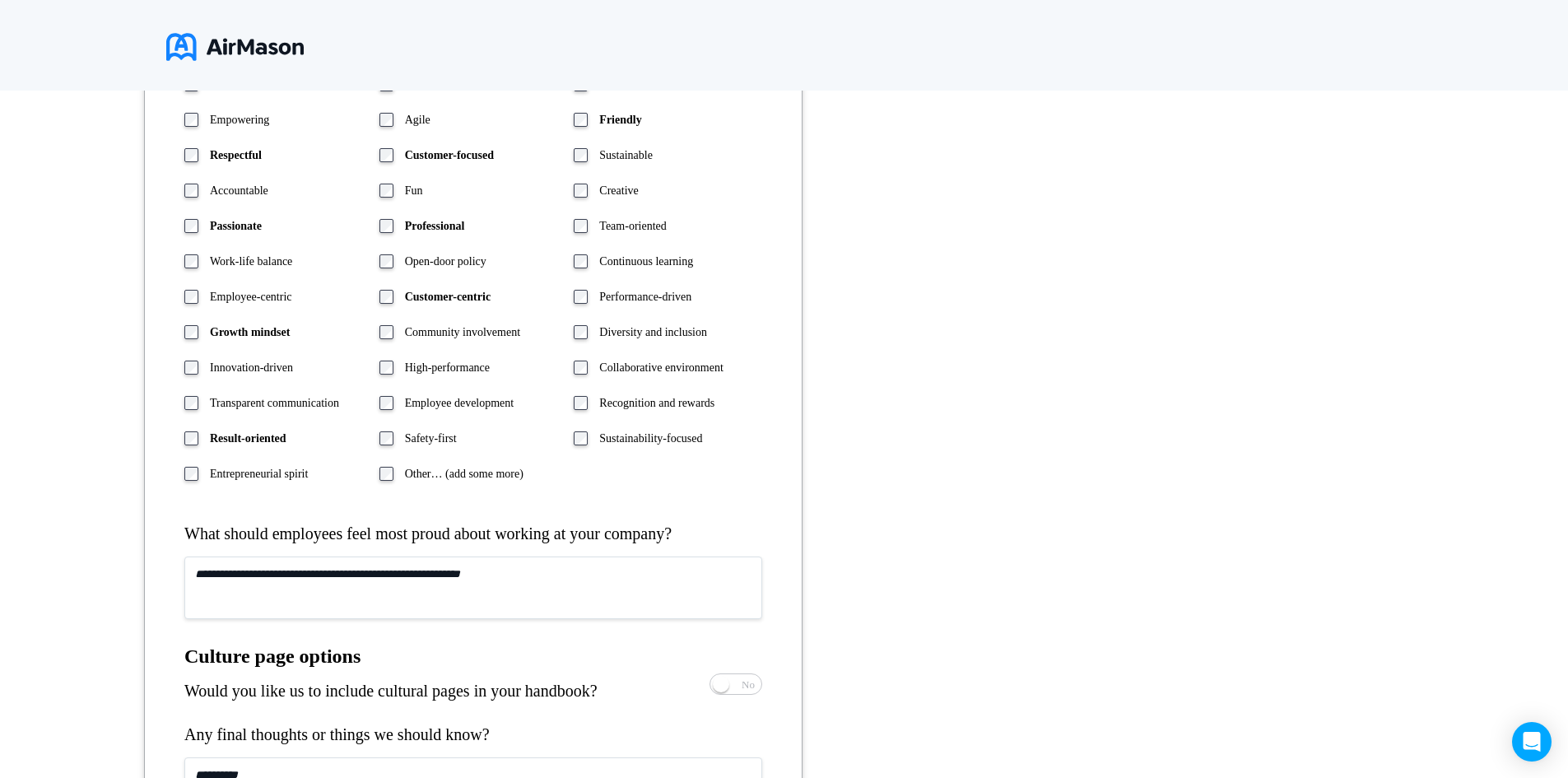 scroll, scrollTop: 608, scrollLeft: 0, axis: vertical 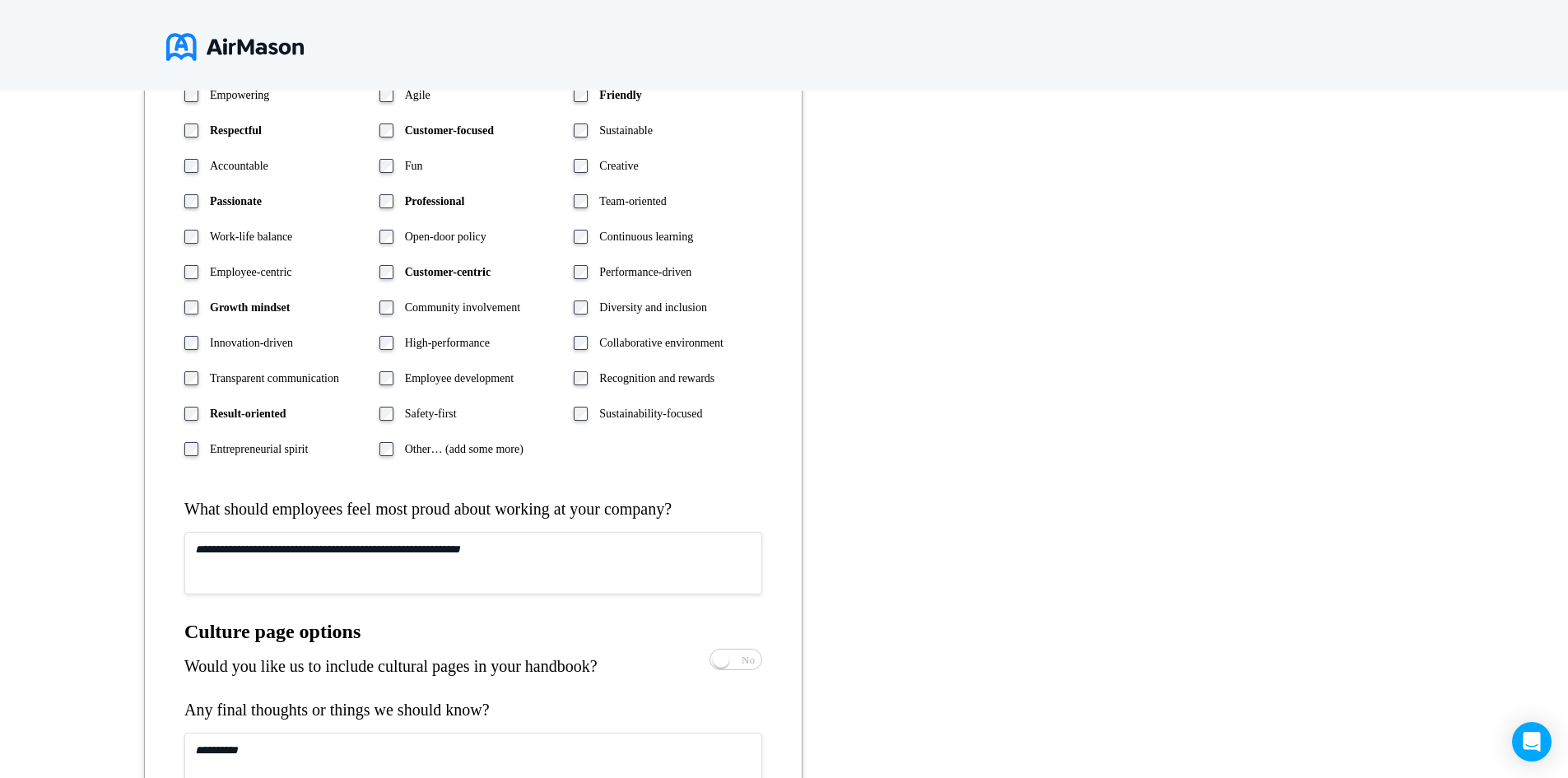 click at bounding box center [473, 563] 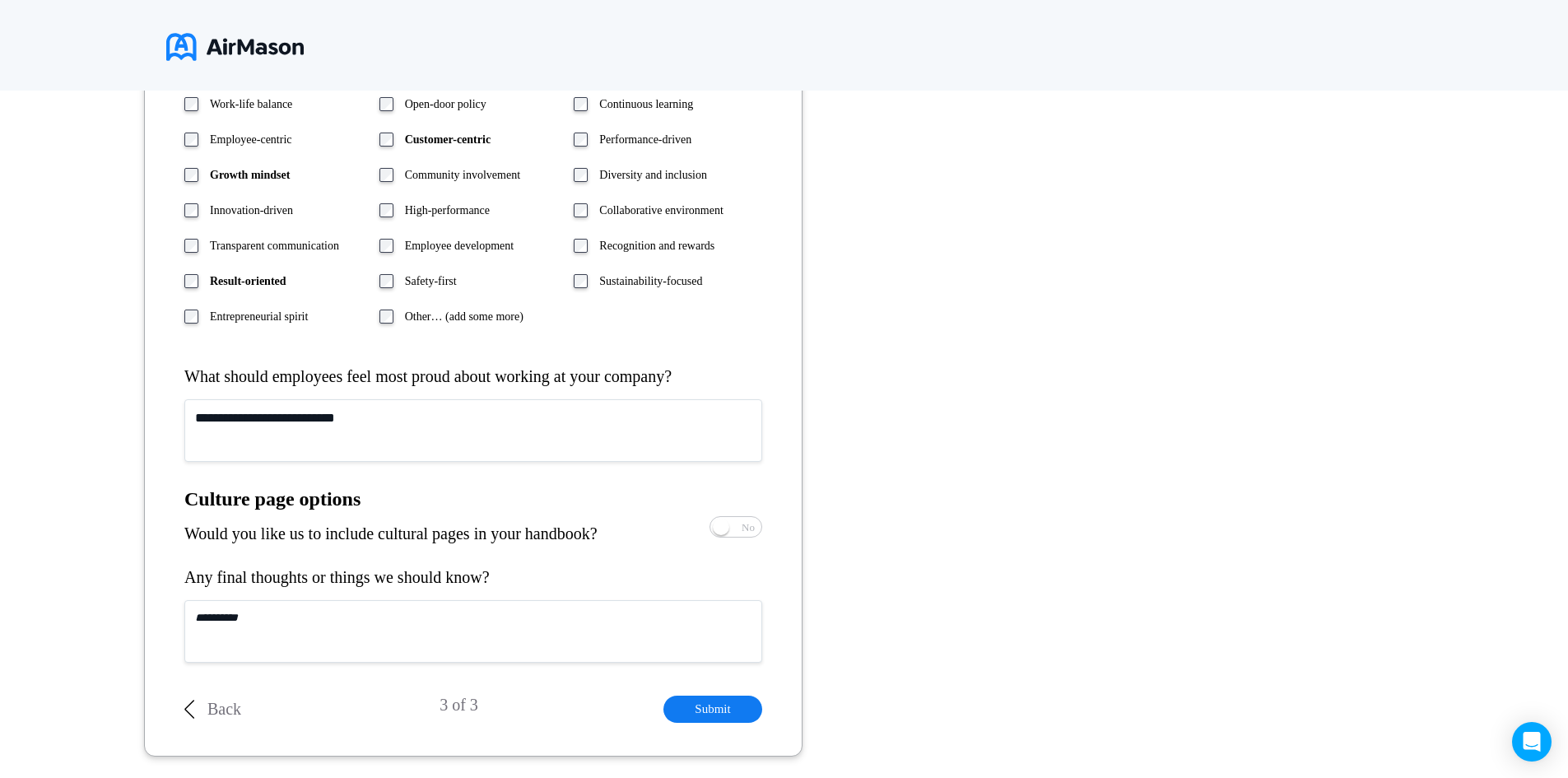 scroll, scrollTop: 772, scrollLeft: 0, axis: vertical 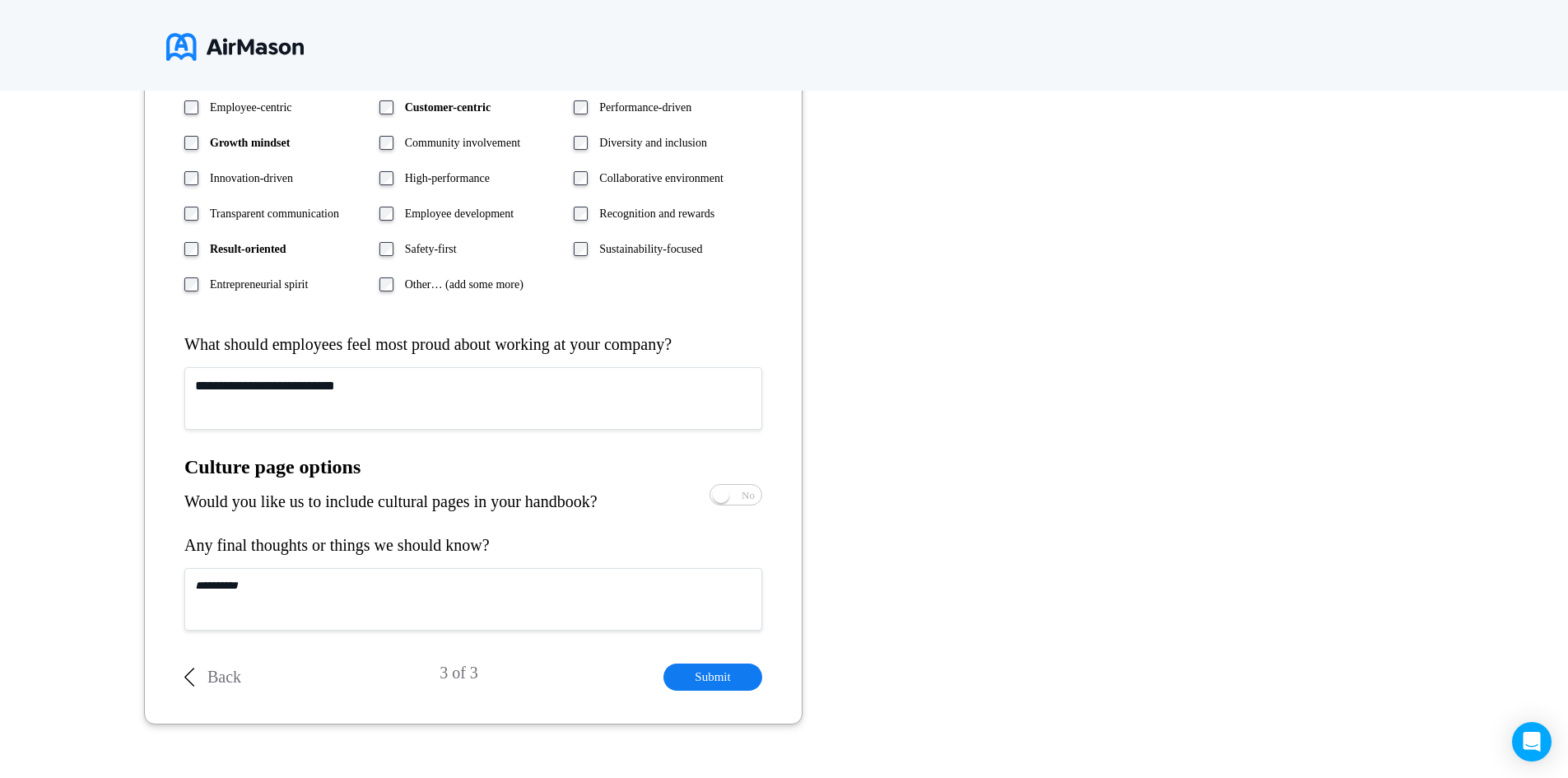 type on "**********" 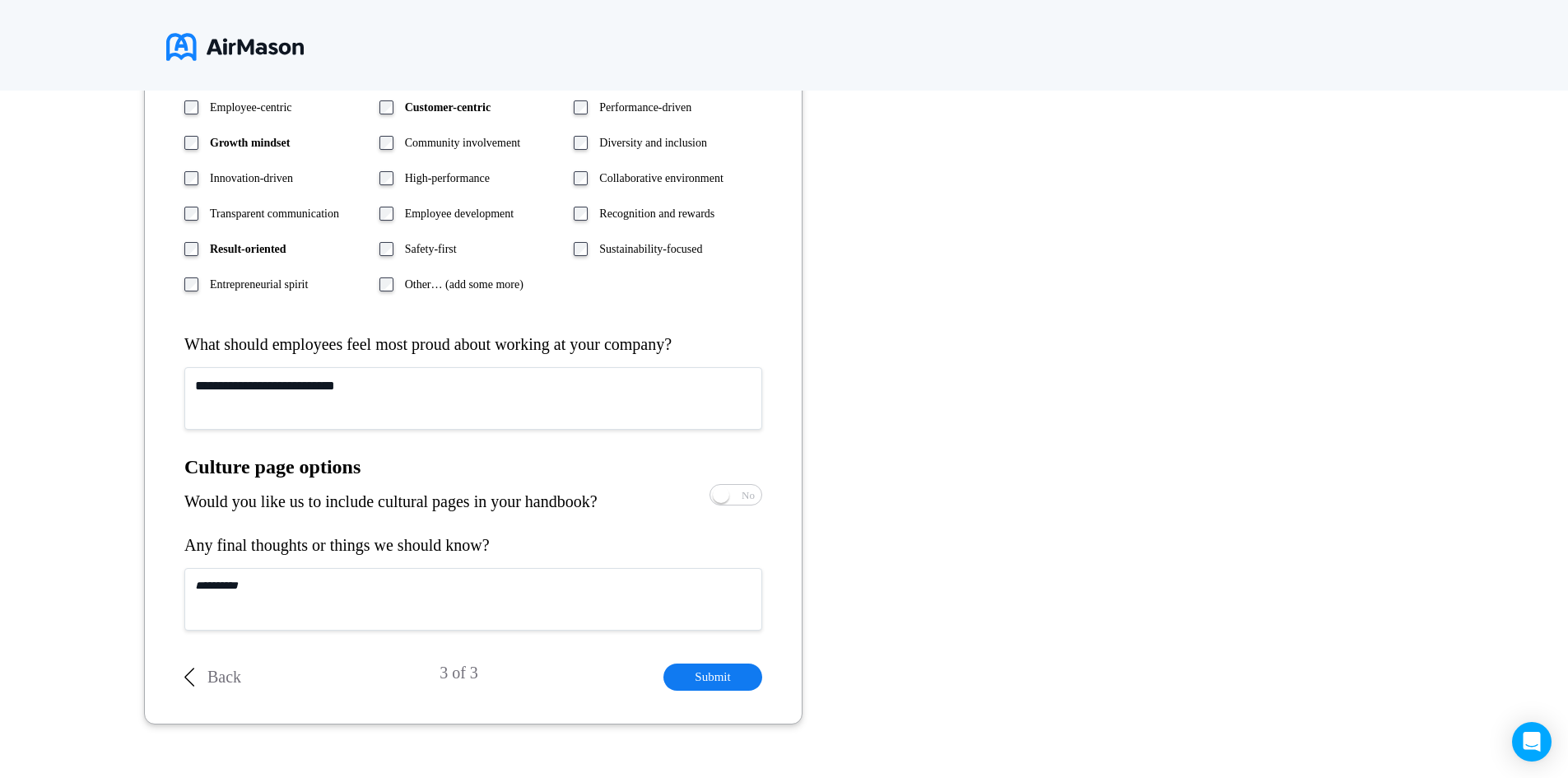 click on "Would you like us to include cultural pages in your handbook?" at bounding box center (391, 501) 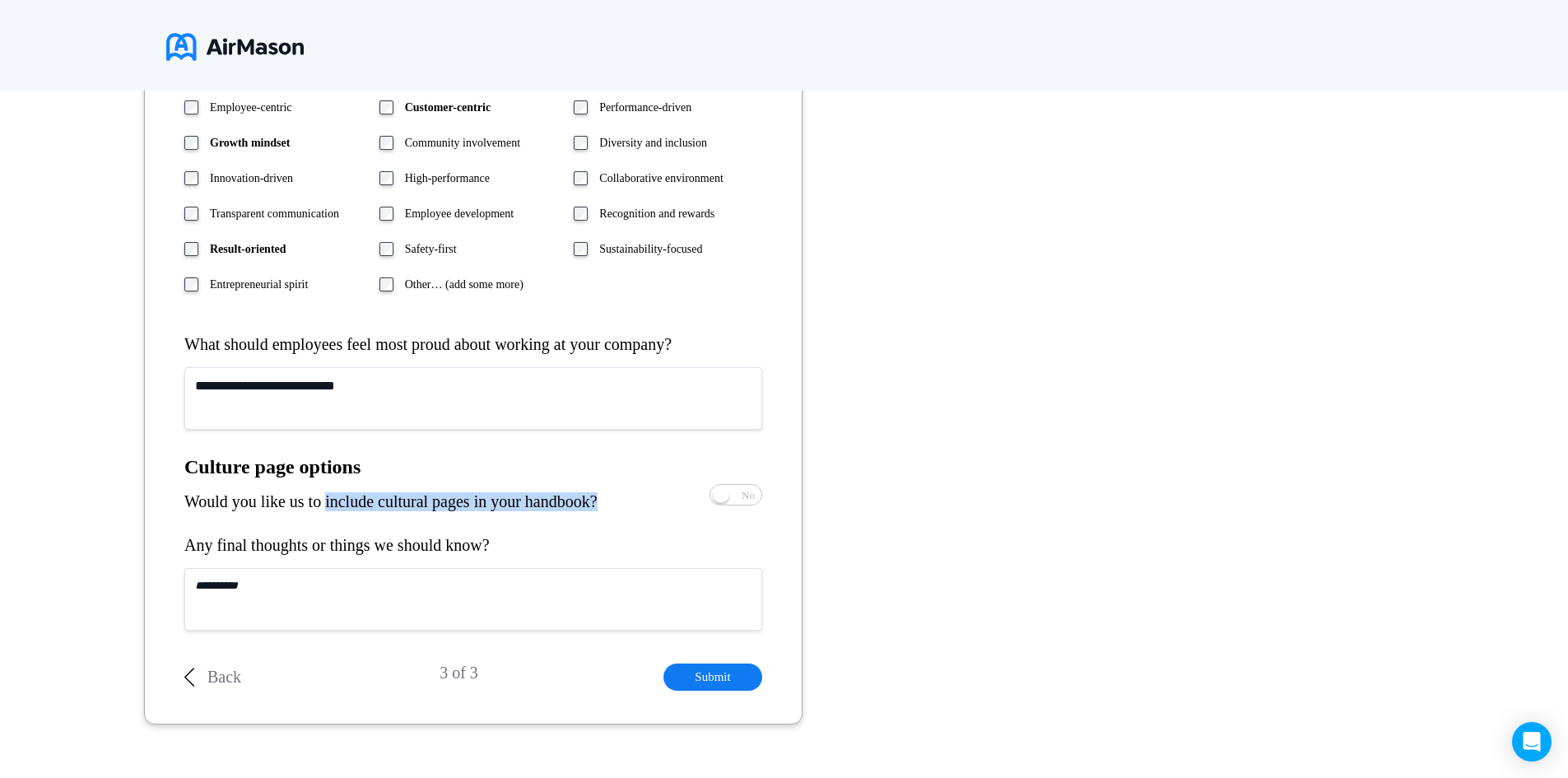 drag, startPoint x: 357, startPoint y: 504, endPoint x: 595, endPoint y: 504, distance: 238 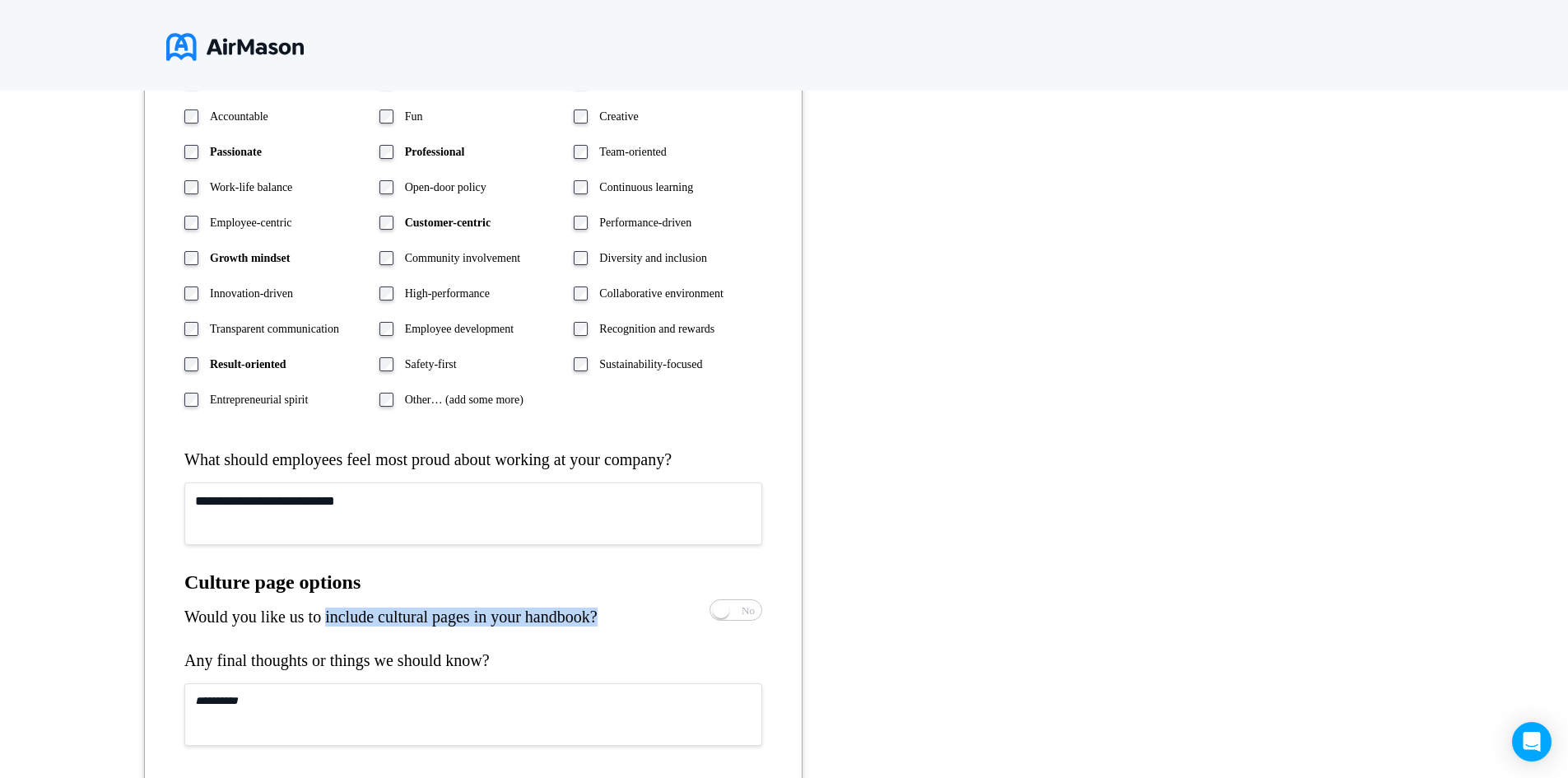 scroll, scrollTop: 822, scrollLeft: 0, axis: vertical 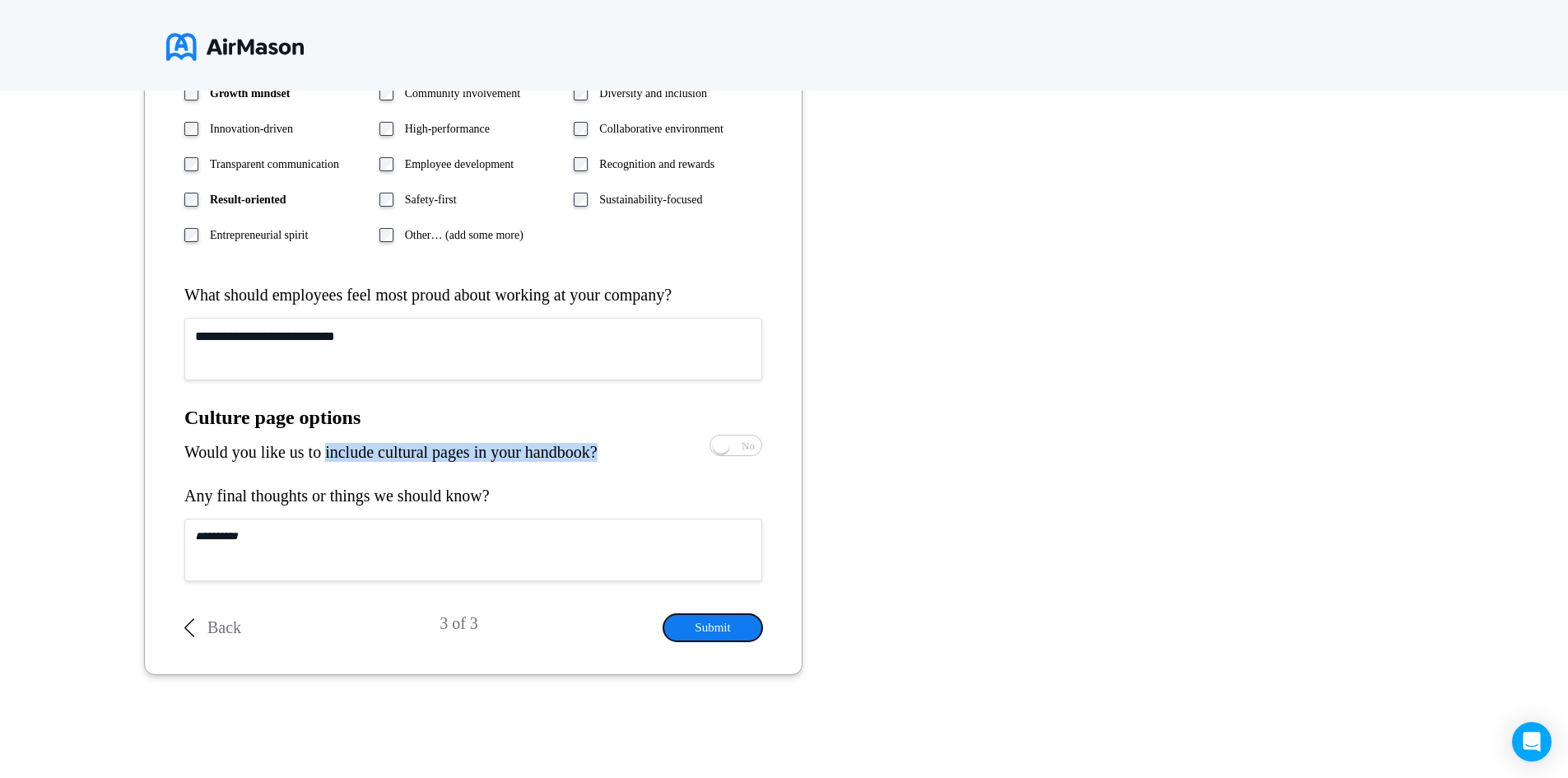 click on "Submit" at bounding box center (713, 627) 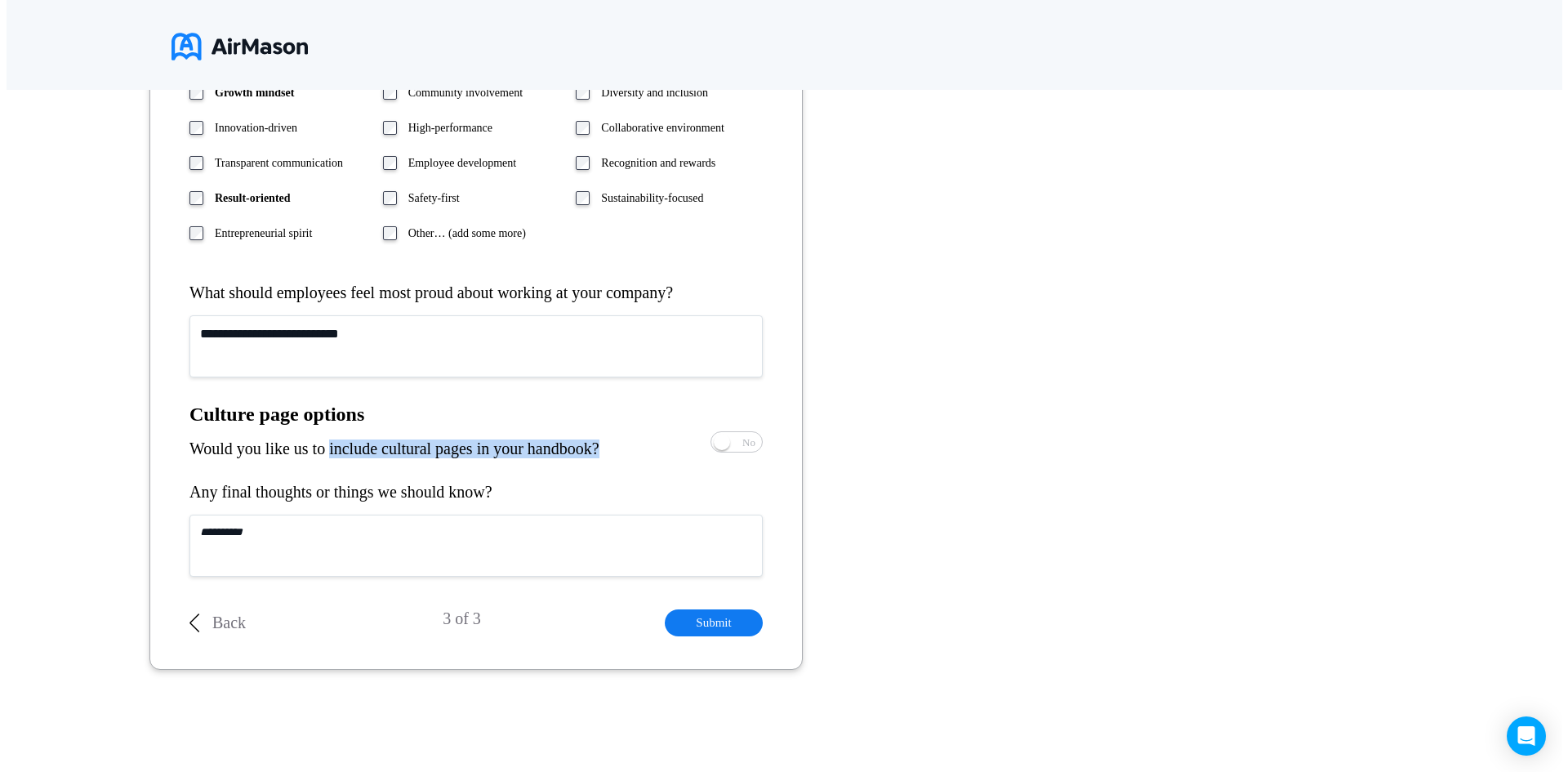 scroll, scrollTop: 0, scrollLeft: 0, axis: both 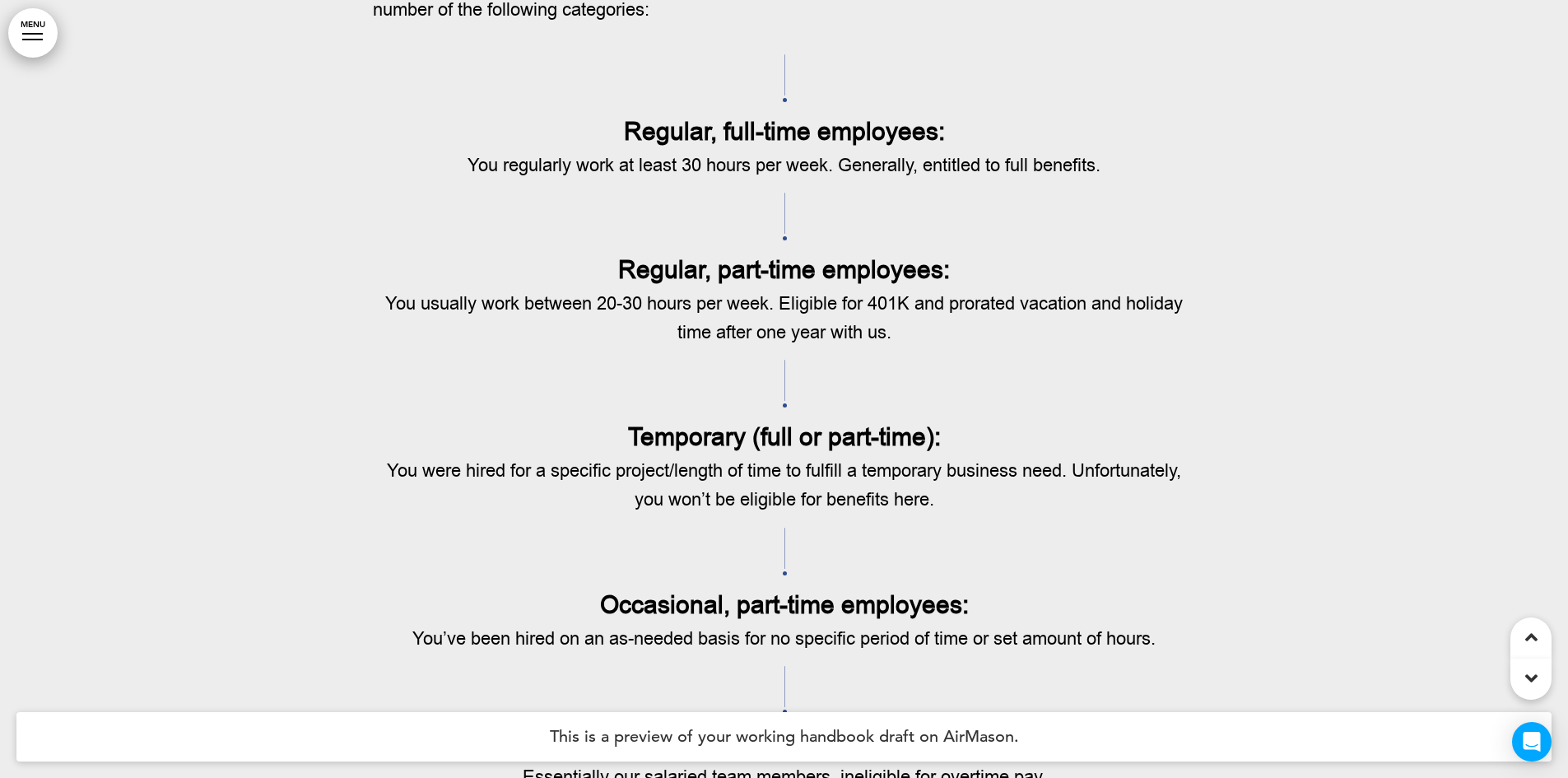 click on "You usually work between 20-30 hours per week. Eligible for 401K and prorated vacation and holiday time after one year with us." at bounding box center [784, 319] 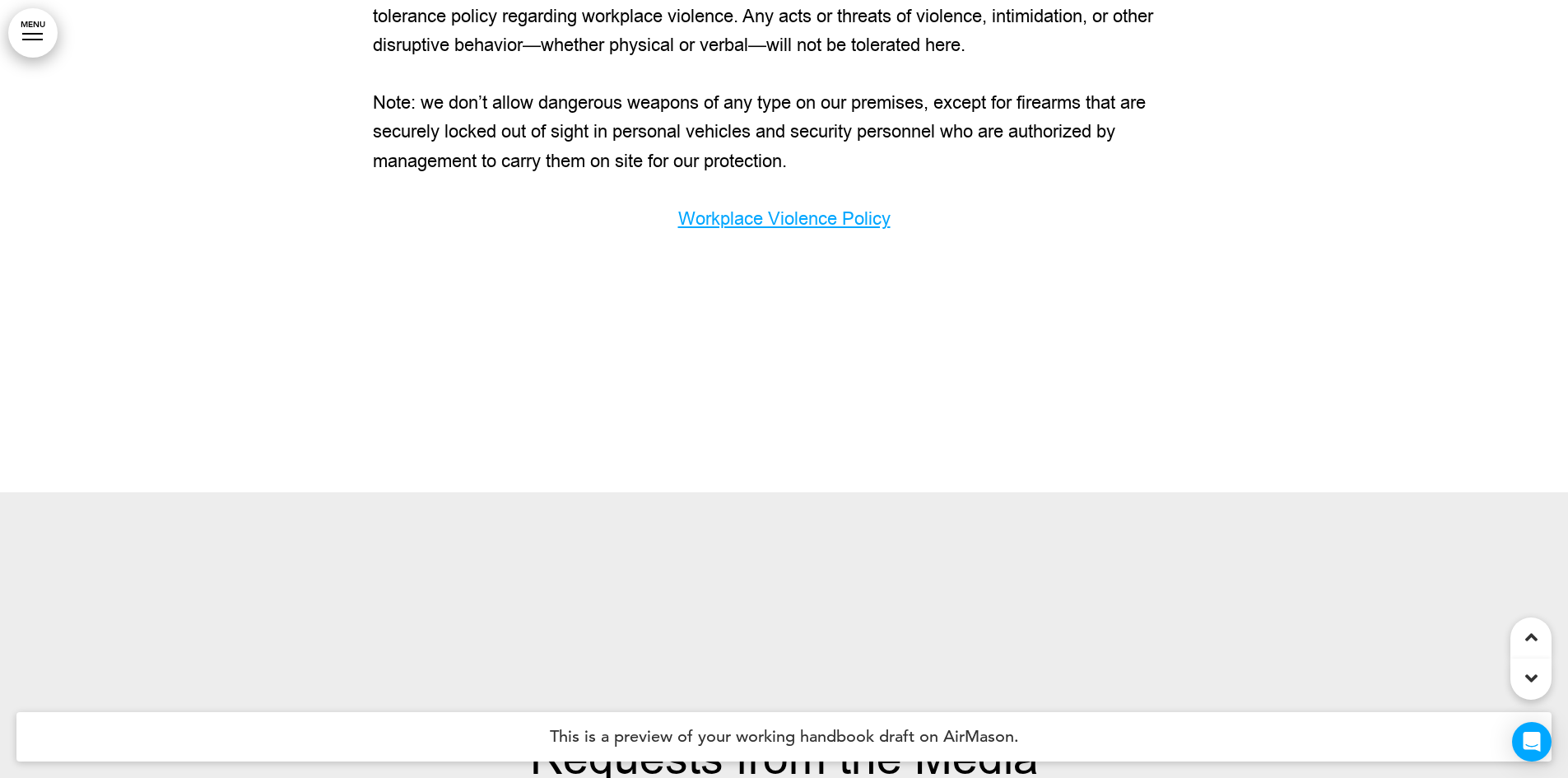 scroll, scrollTop: 2223, scrollLeft: 0, axis: vertical 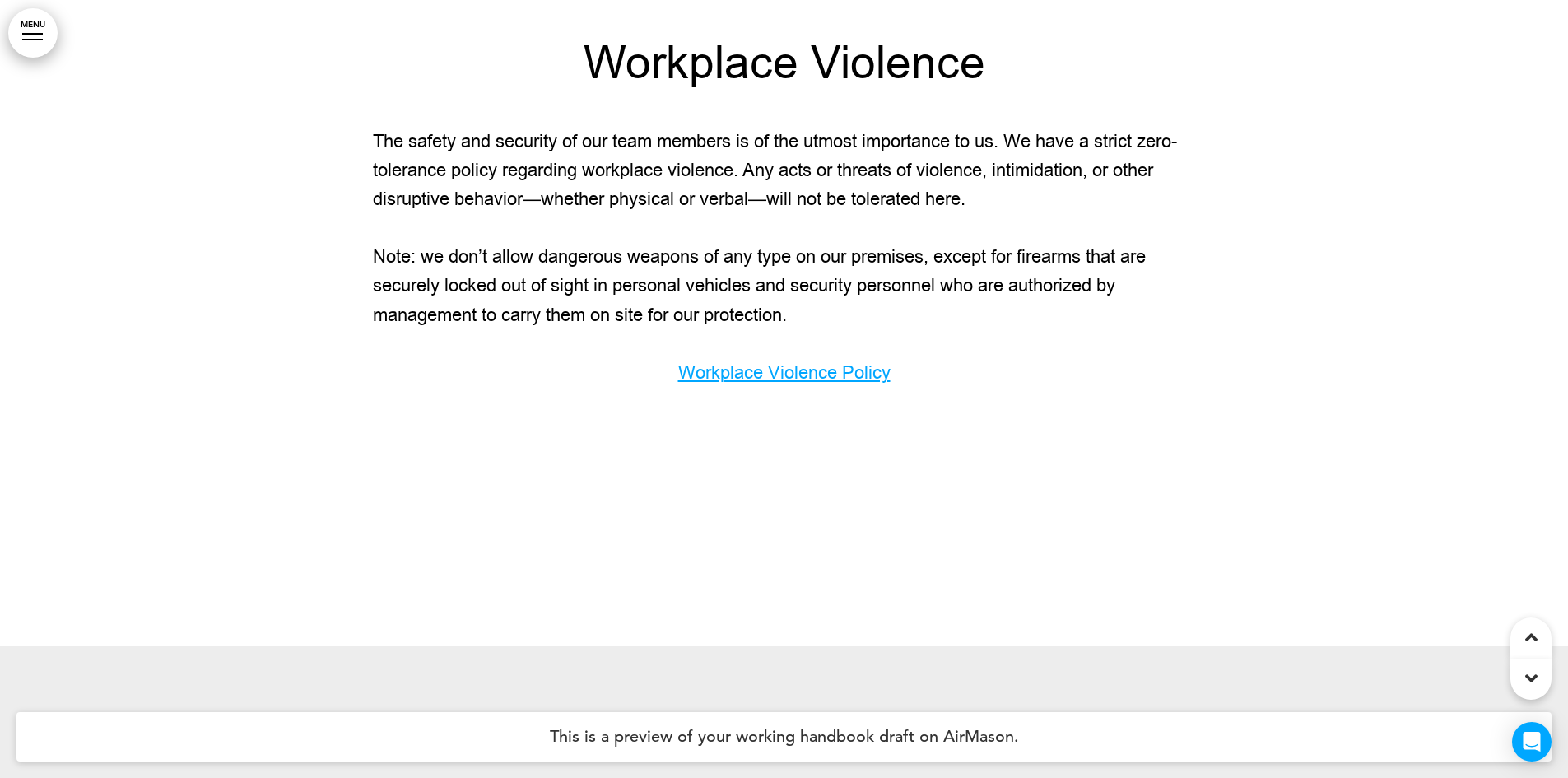 click on "Workplace Violence Policy﻿" at bounding box center (784, 373) 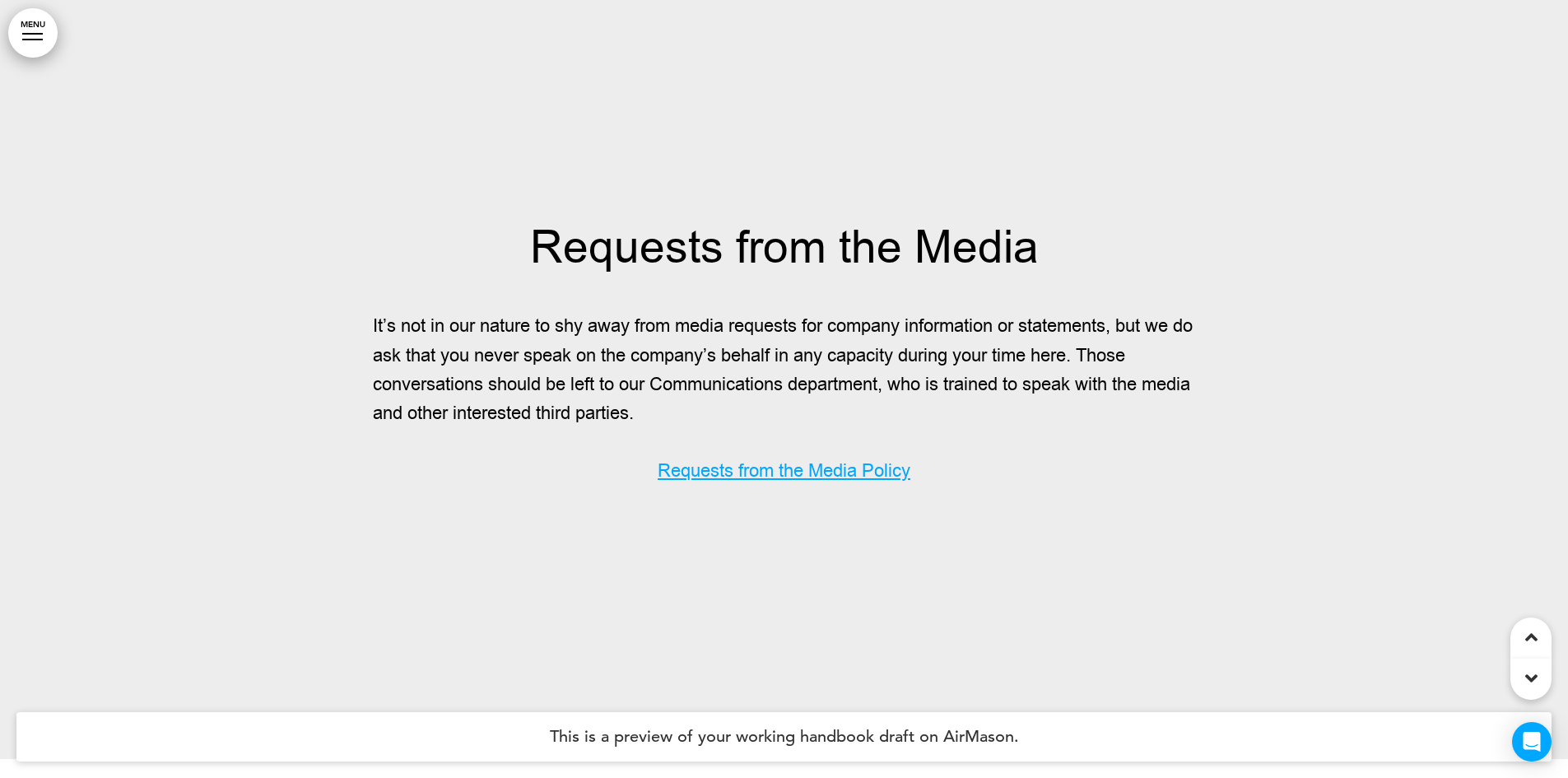 scroll, scrollTop: 3046, scrollLeft: 0, axis: vertical 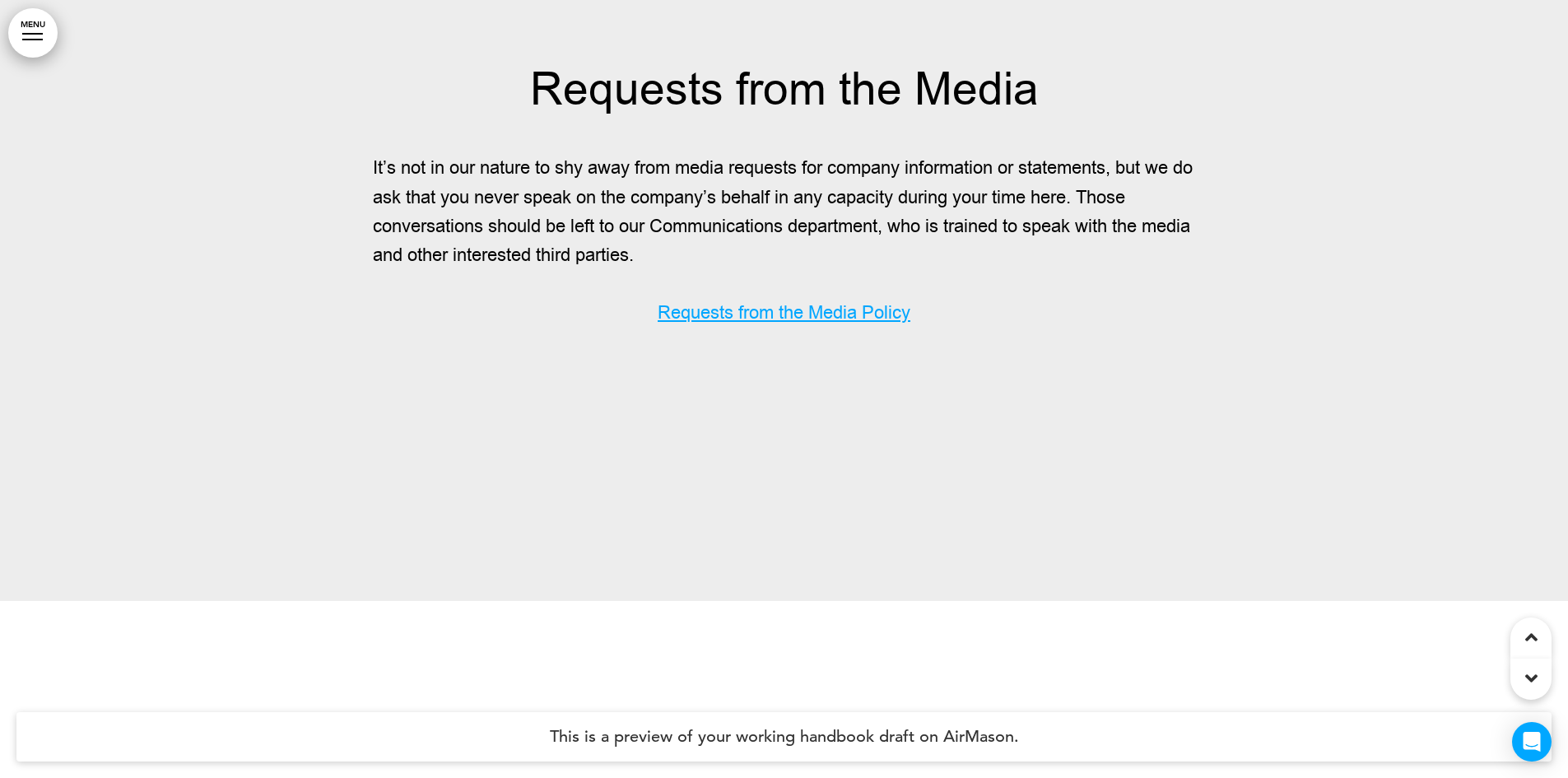 click on "﻿Requests from the Media Policy" at bounding box center [784, 313] 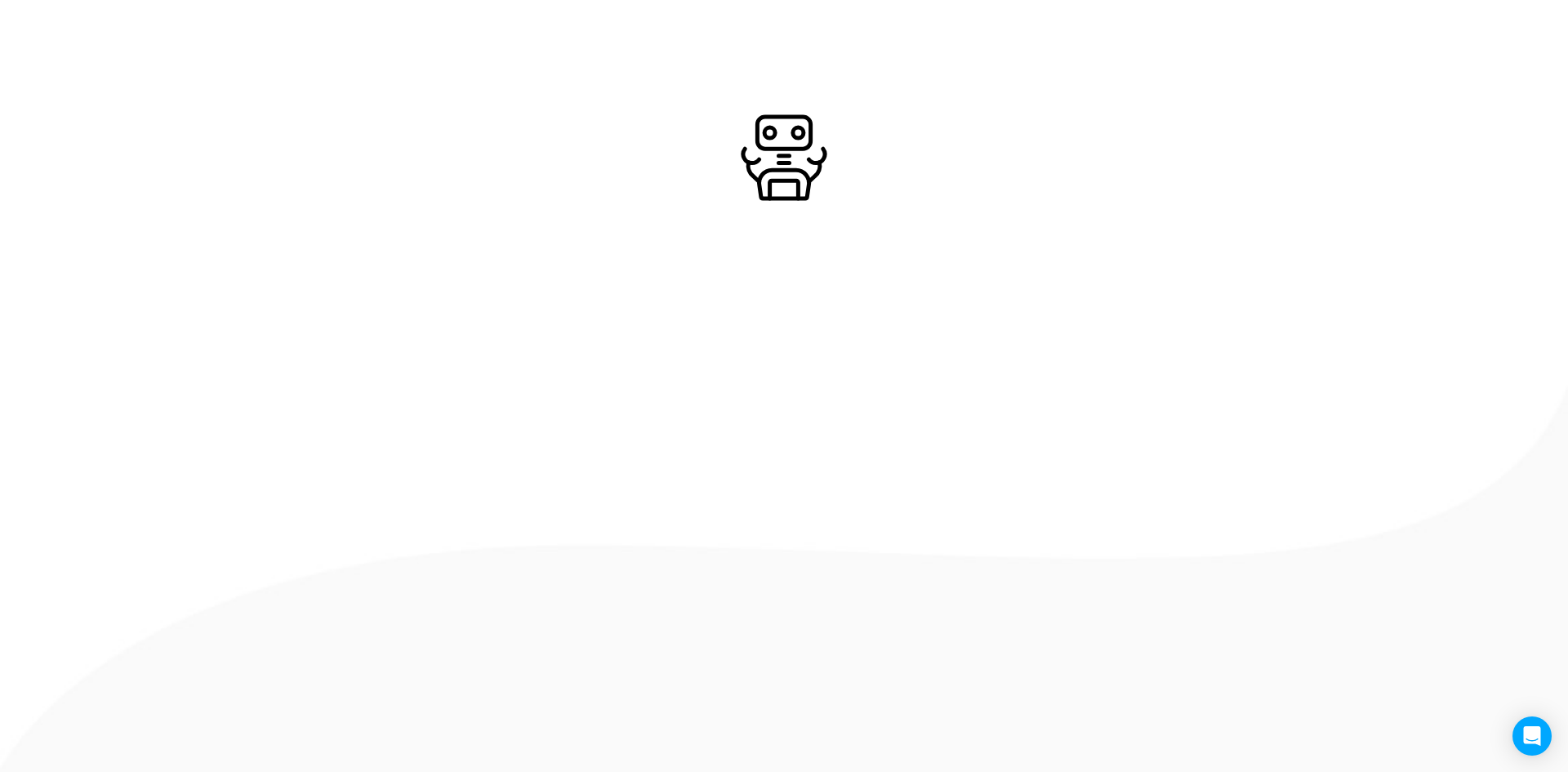 scroll, scrollTop: 0, scrollLeft: 0, axis: both 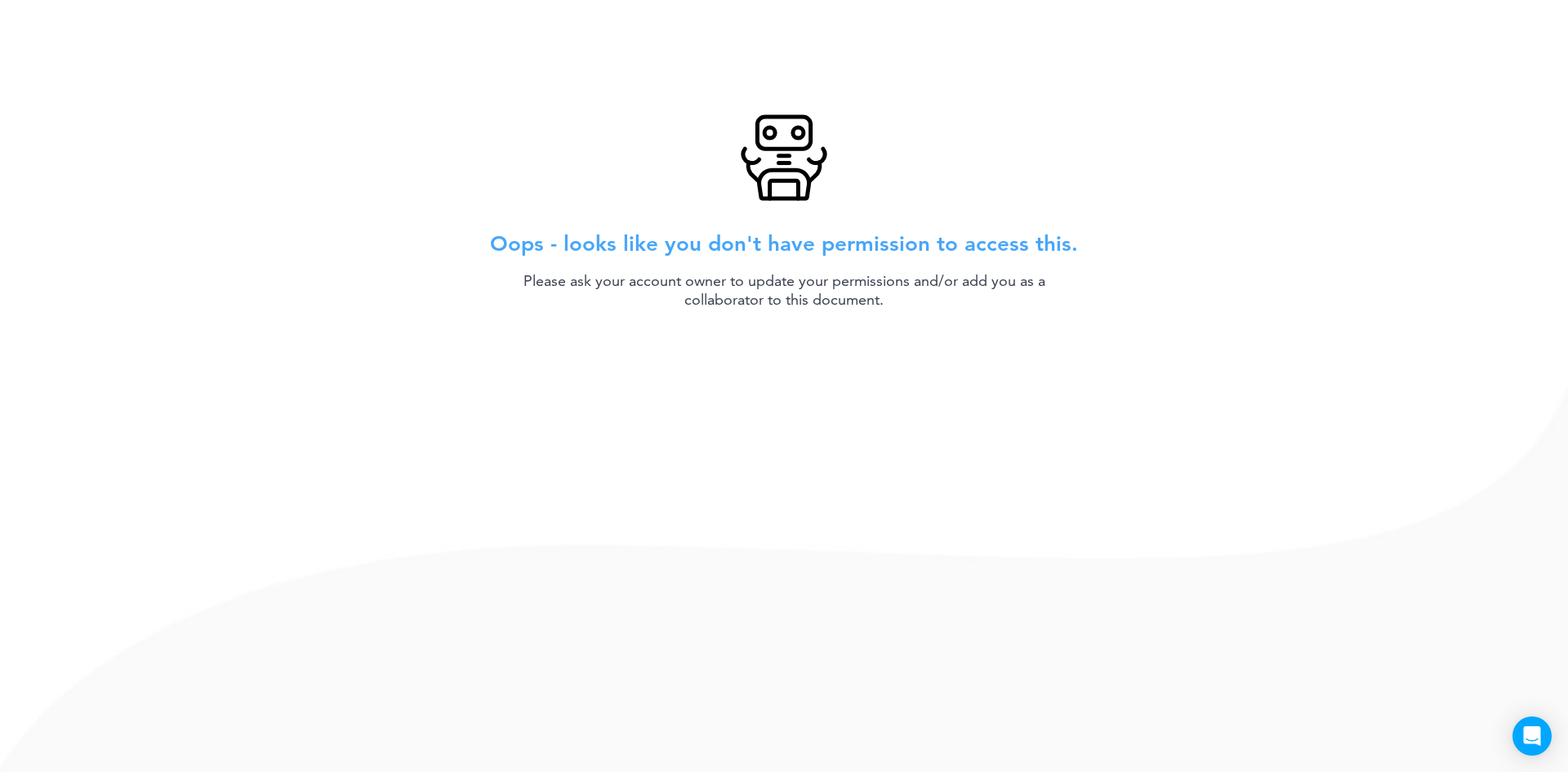 click on "Oops - looks like you don't have permission to access this." at bounding box center [784, 244] 